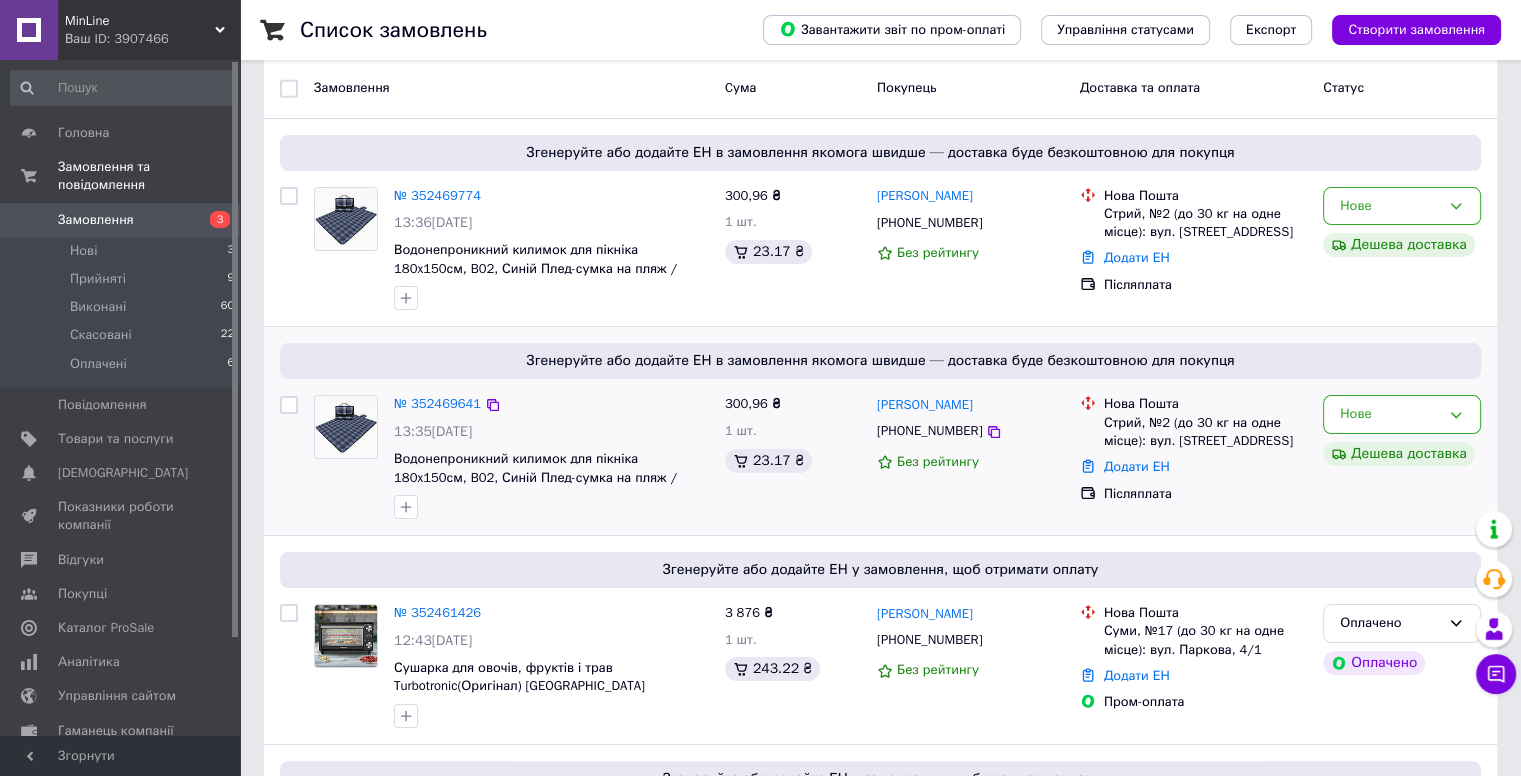 scroll, scrollTop: 204, scrollLeft: 0, axis: vertical 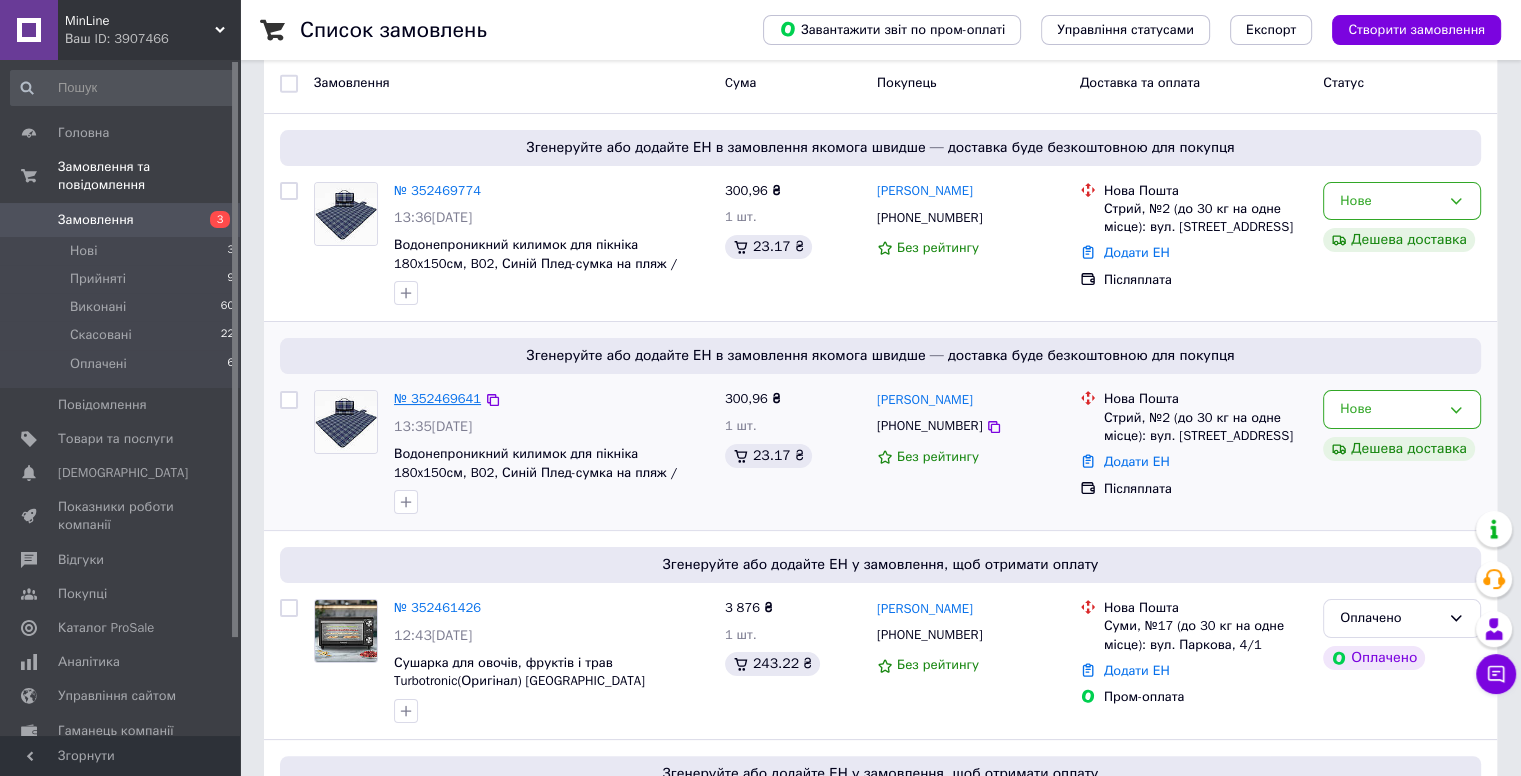 click on "№ 352469641" at bounding box center (437, 398) 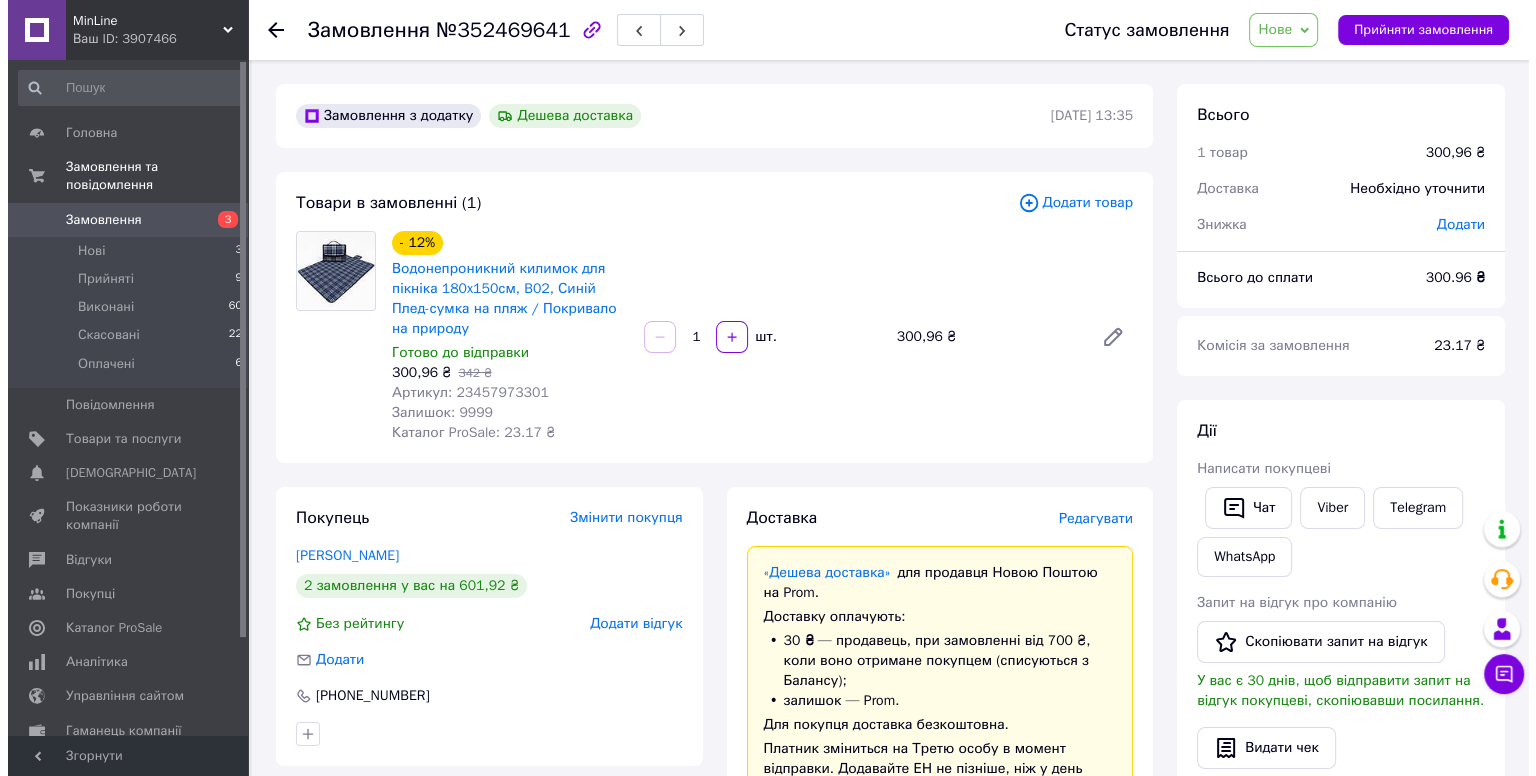 scroll, scrollTop: 333, scrollLeft: 0, axis: vertical 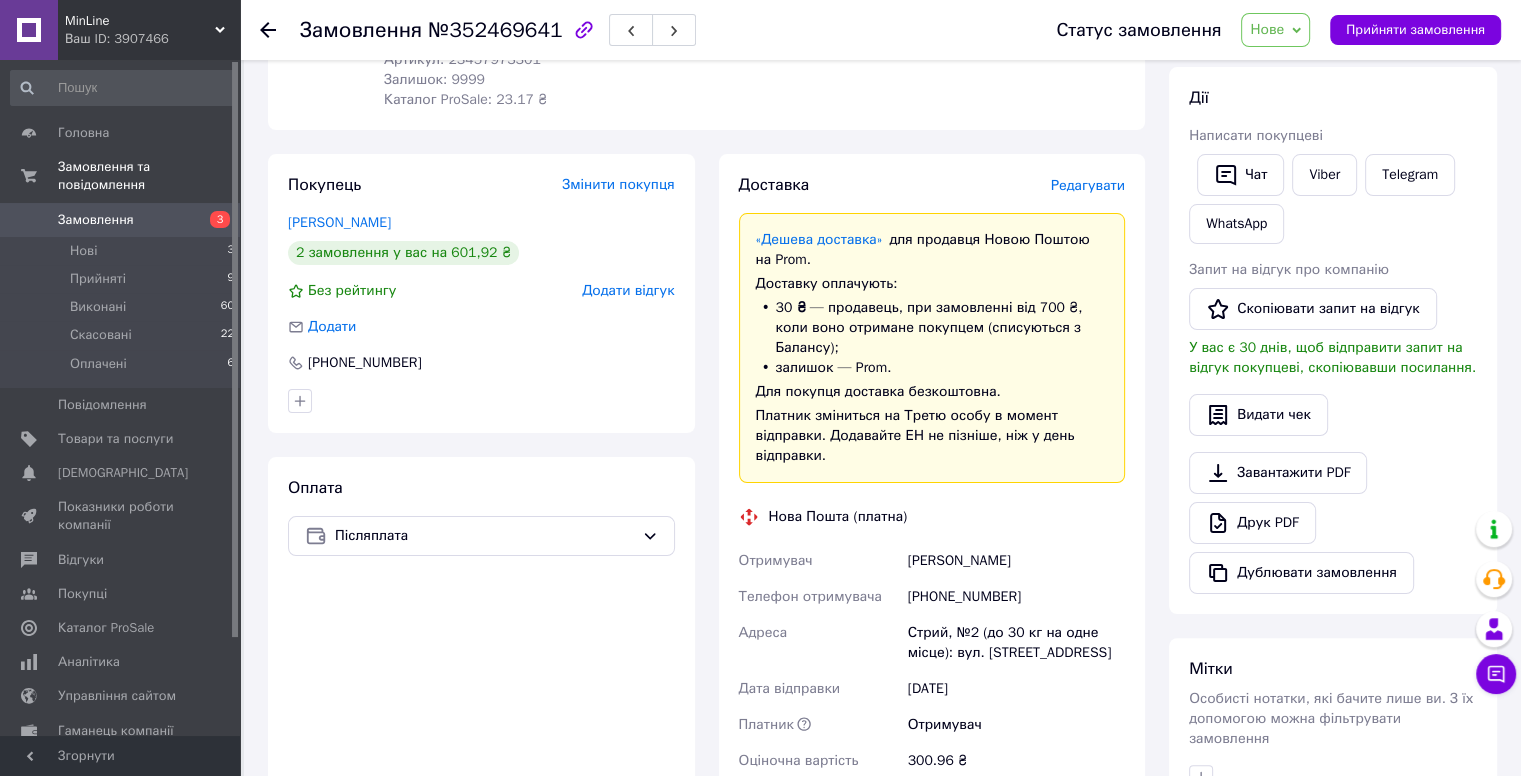 click on "Нове" at bounding box center (1267, 29) 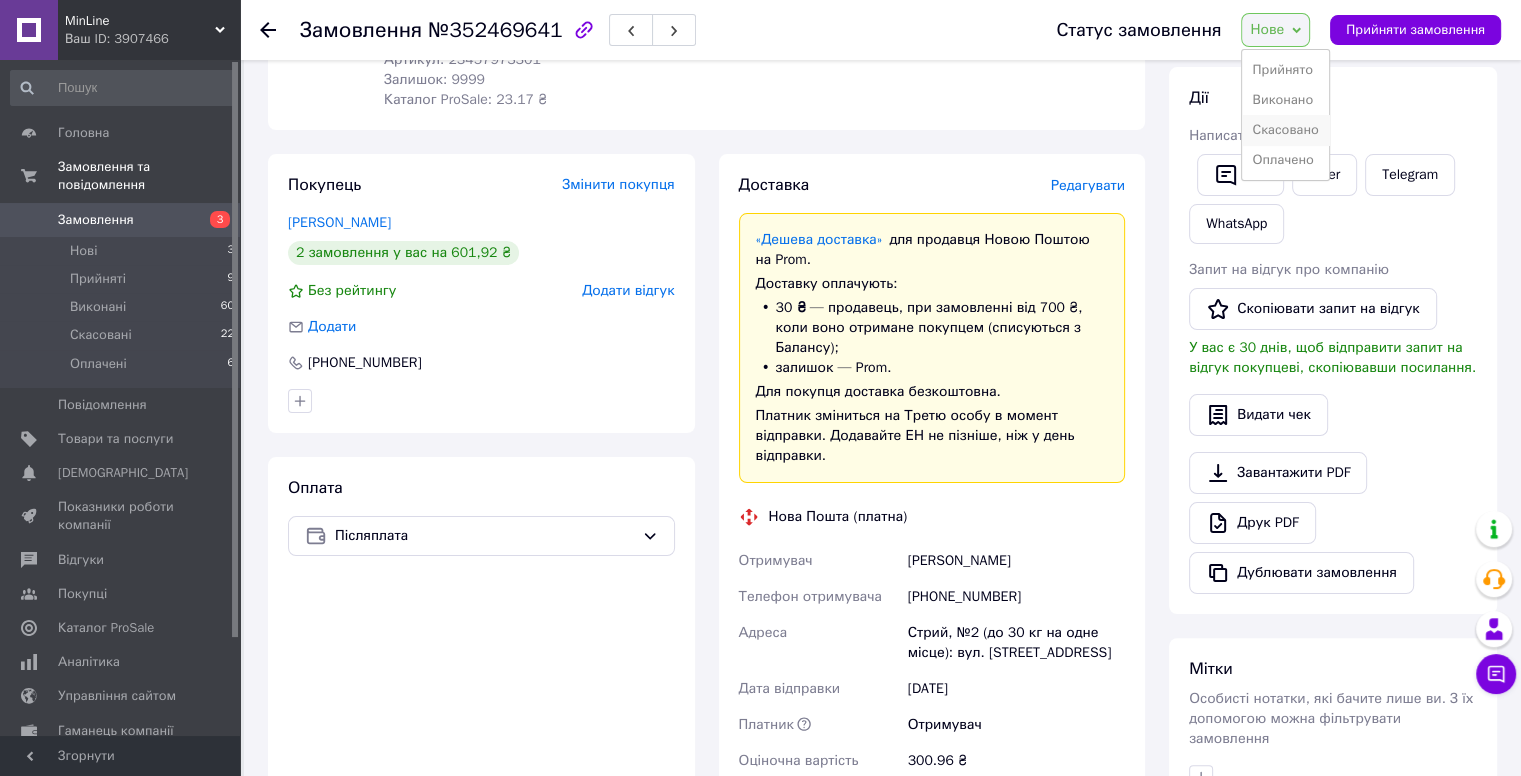 click on "Скасовано" at bounding box center (1285, 130) 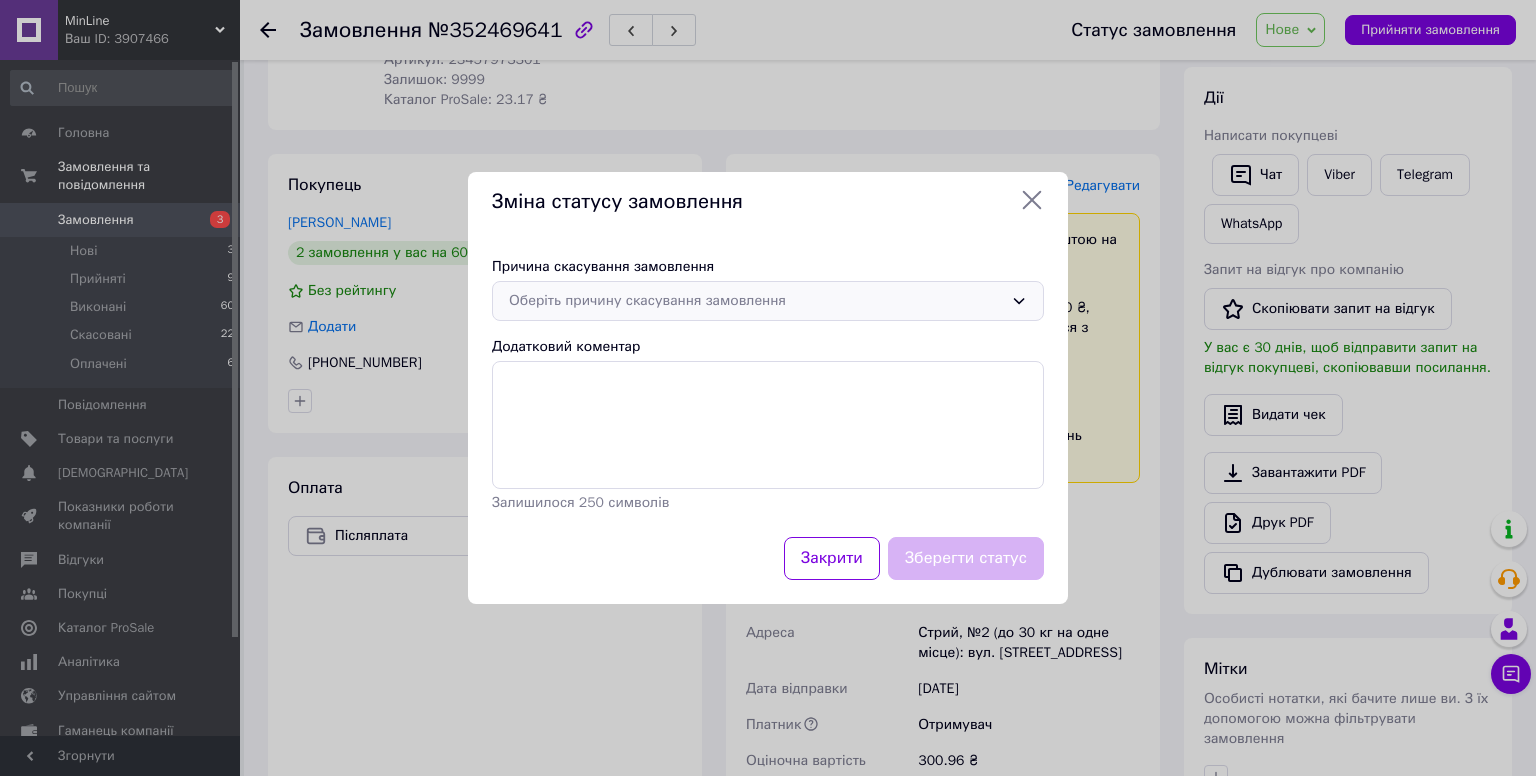 click on "Оберіть причину скасування замовлення" at bounding box center [768, 301] 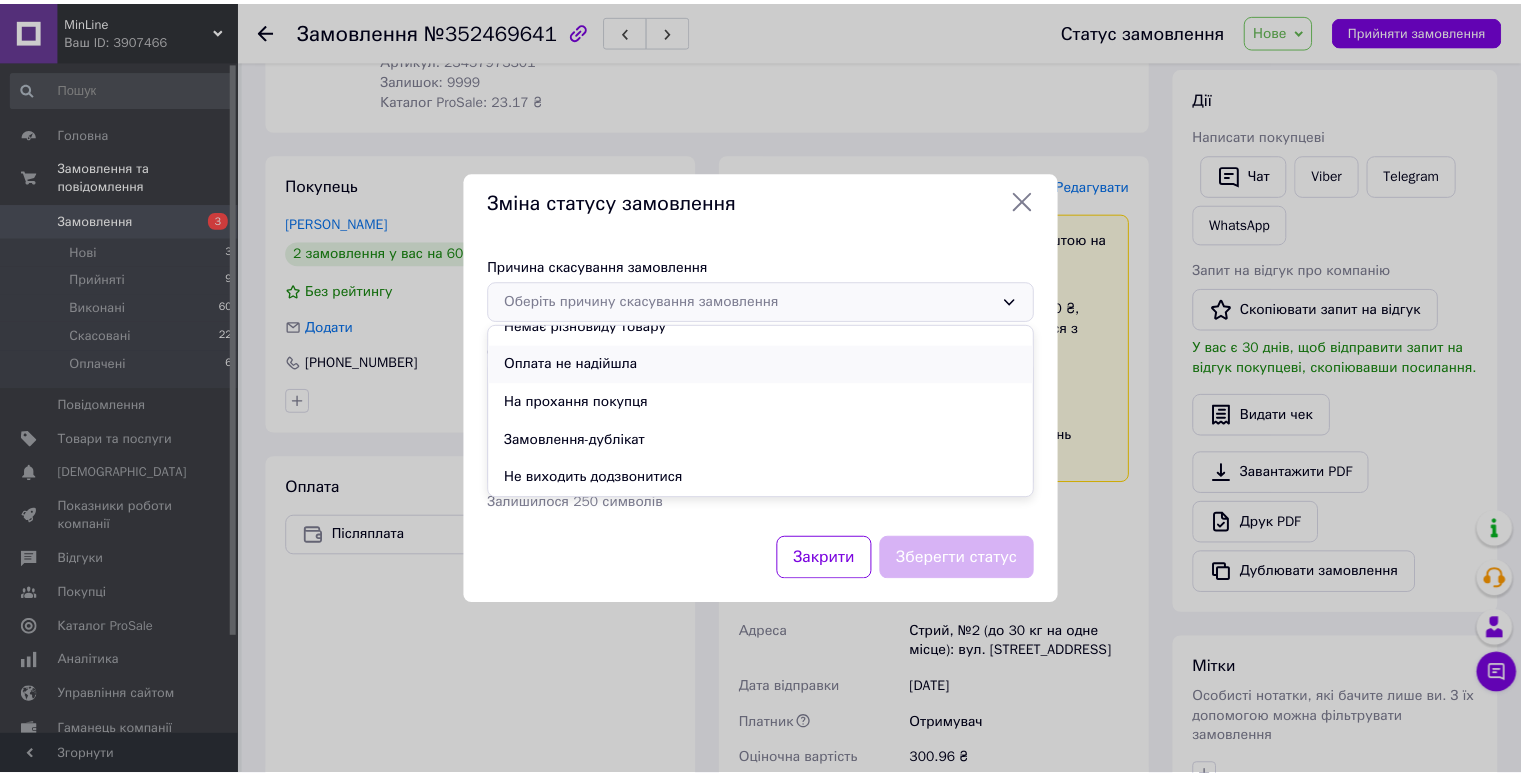 scroll, scrollTop: 93, scrollLeft: 0, axis: vertical 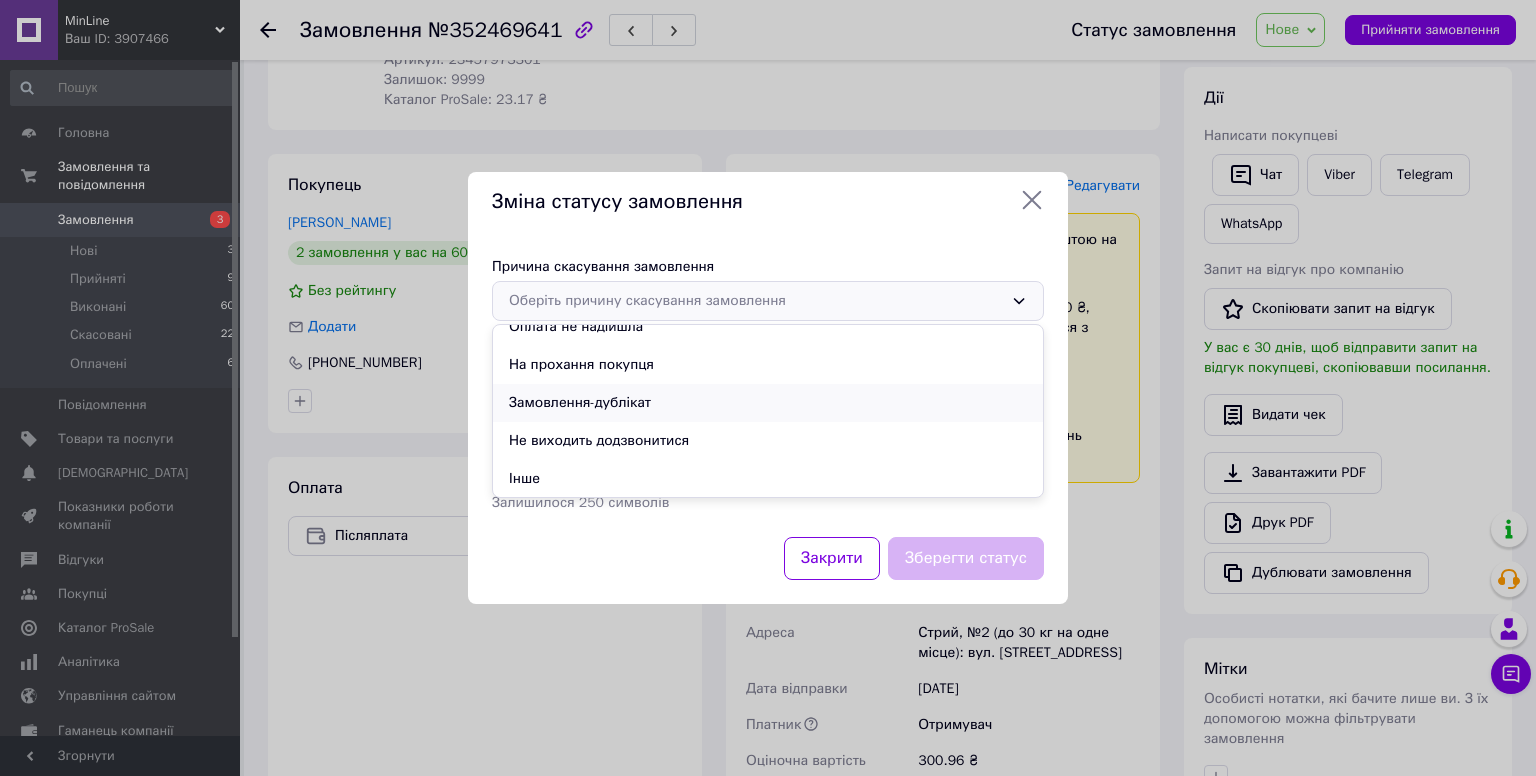 click on "Замовлення-дублікат" at bounding box center (768, 403) 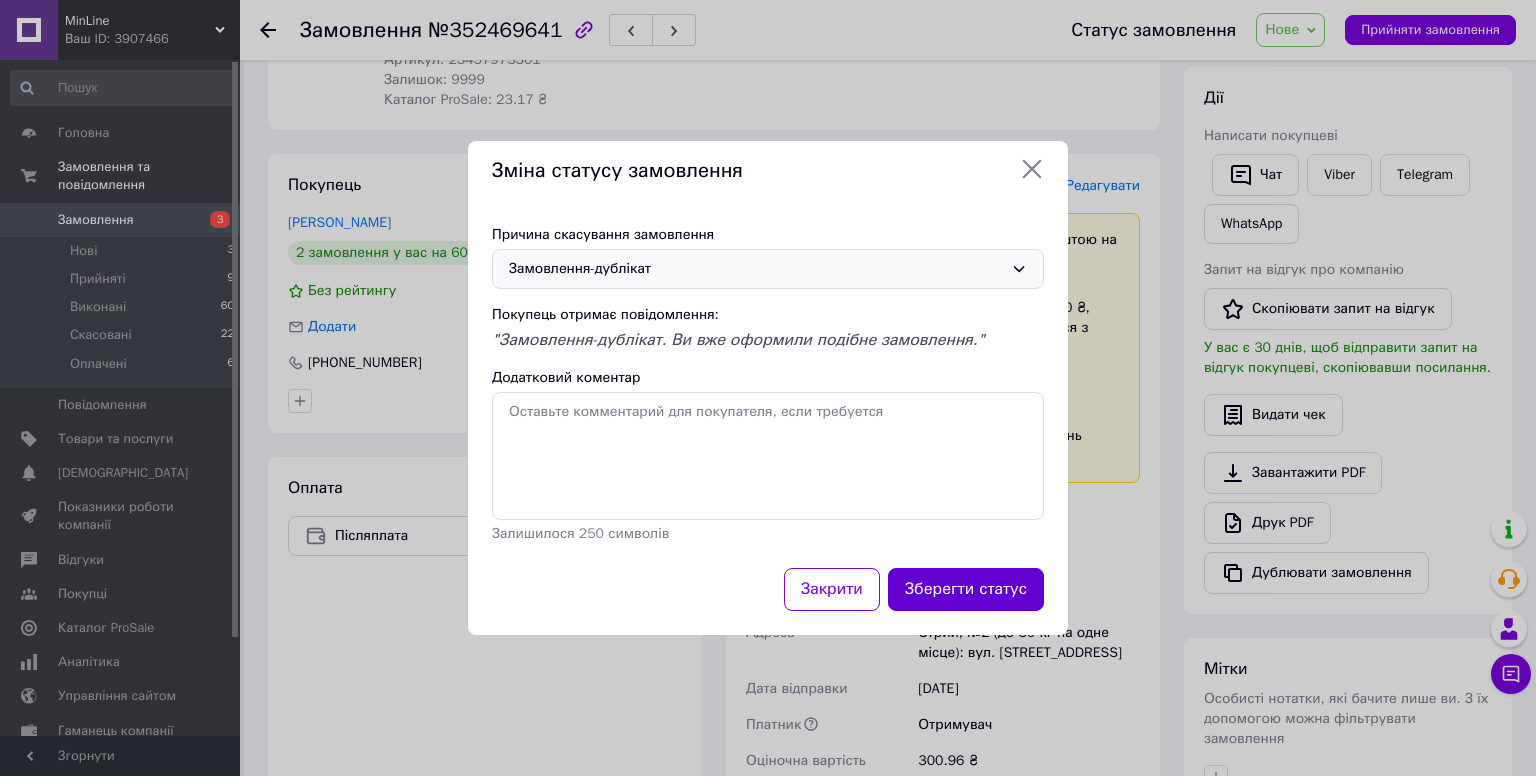 click on "Зберегти статус" at bounding box center (966, 589) 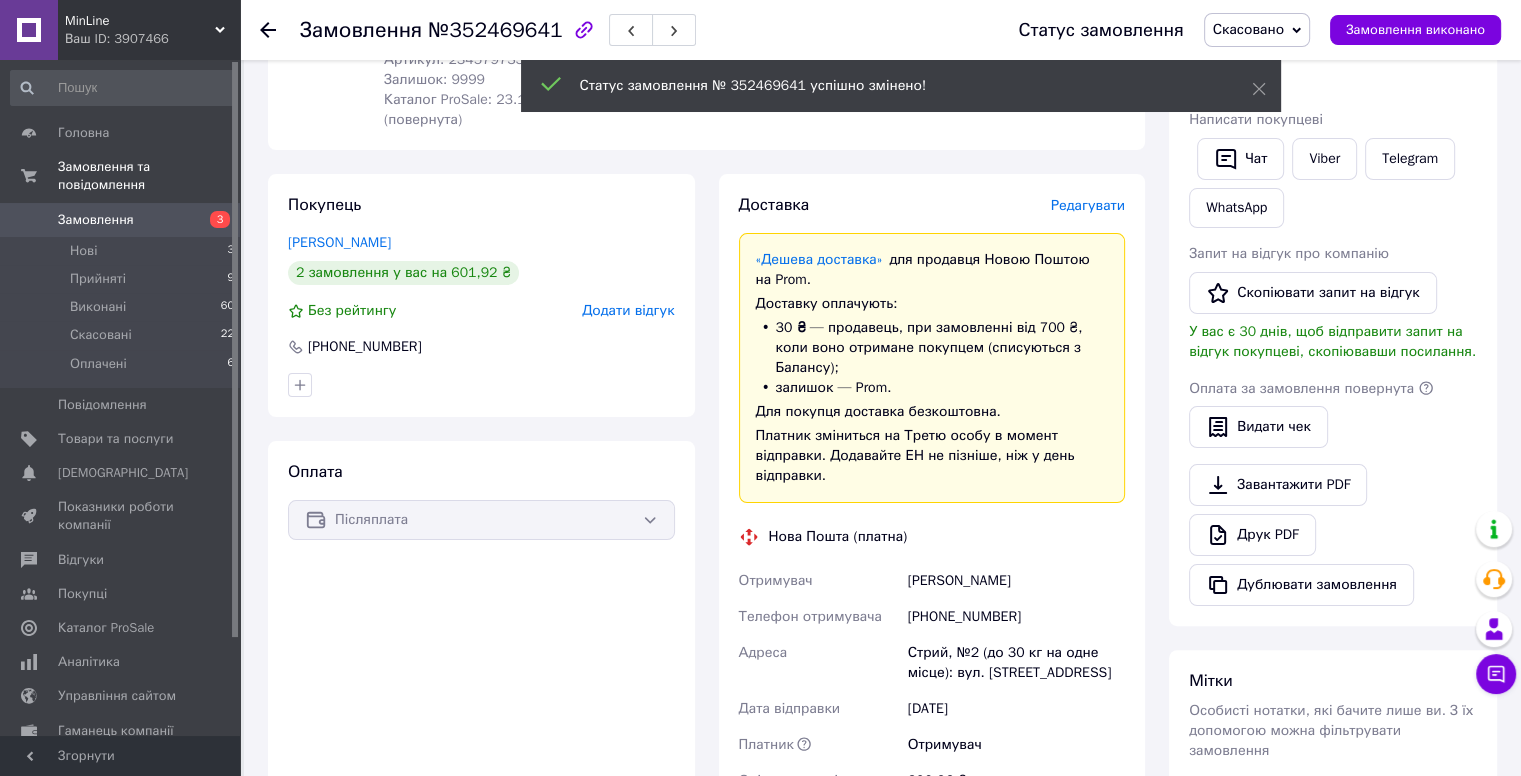click on "Замовлення 3" at bounding box center (123, 220) 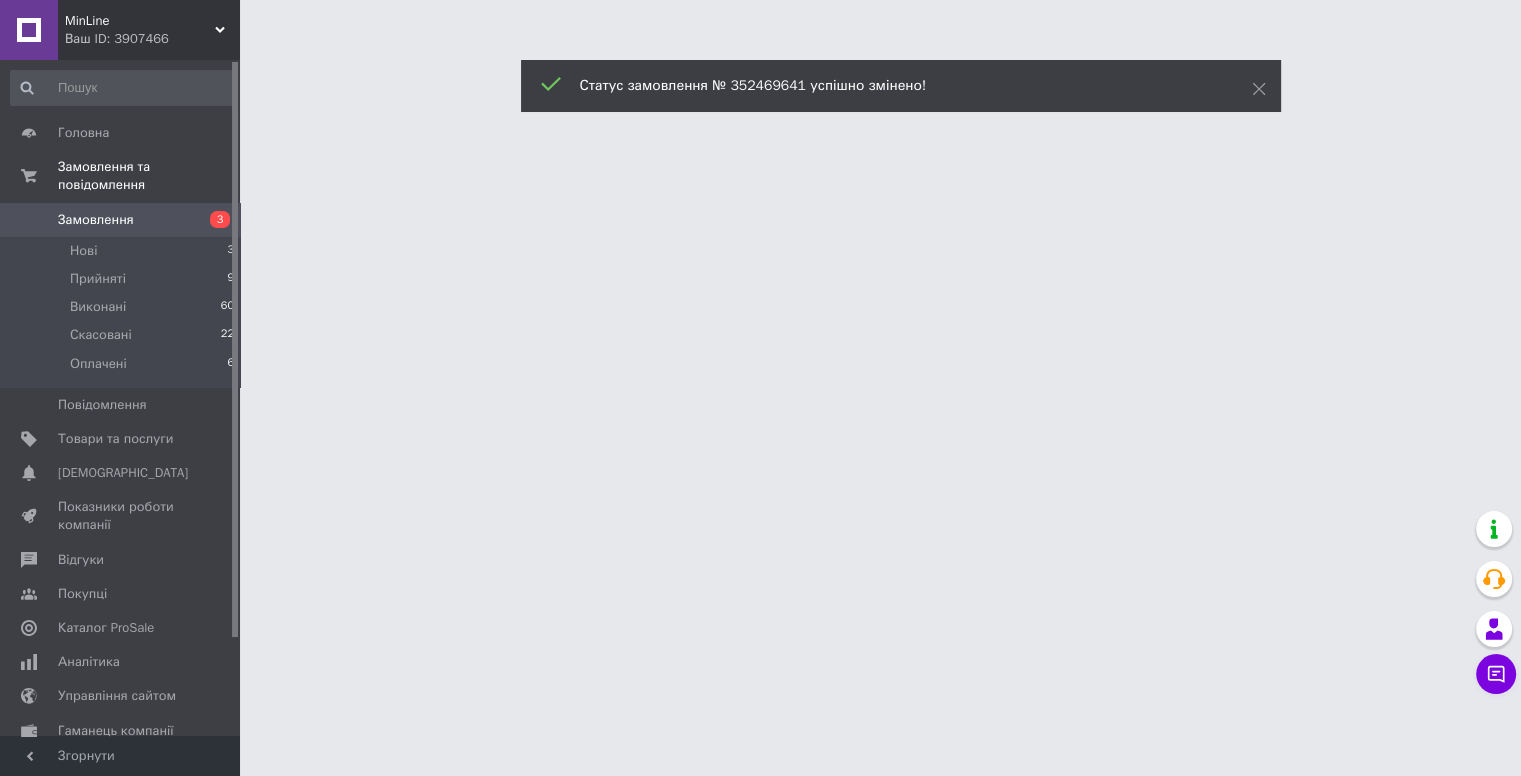 scroll, scrollTop: 0, scrollLeft: 0, axis: both 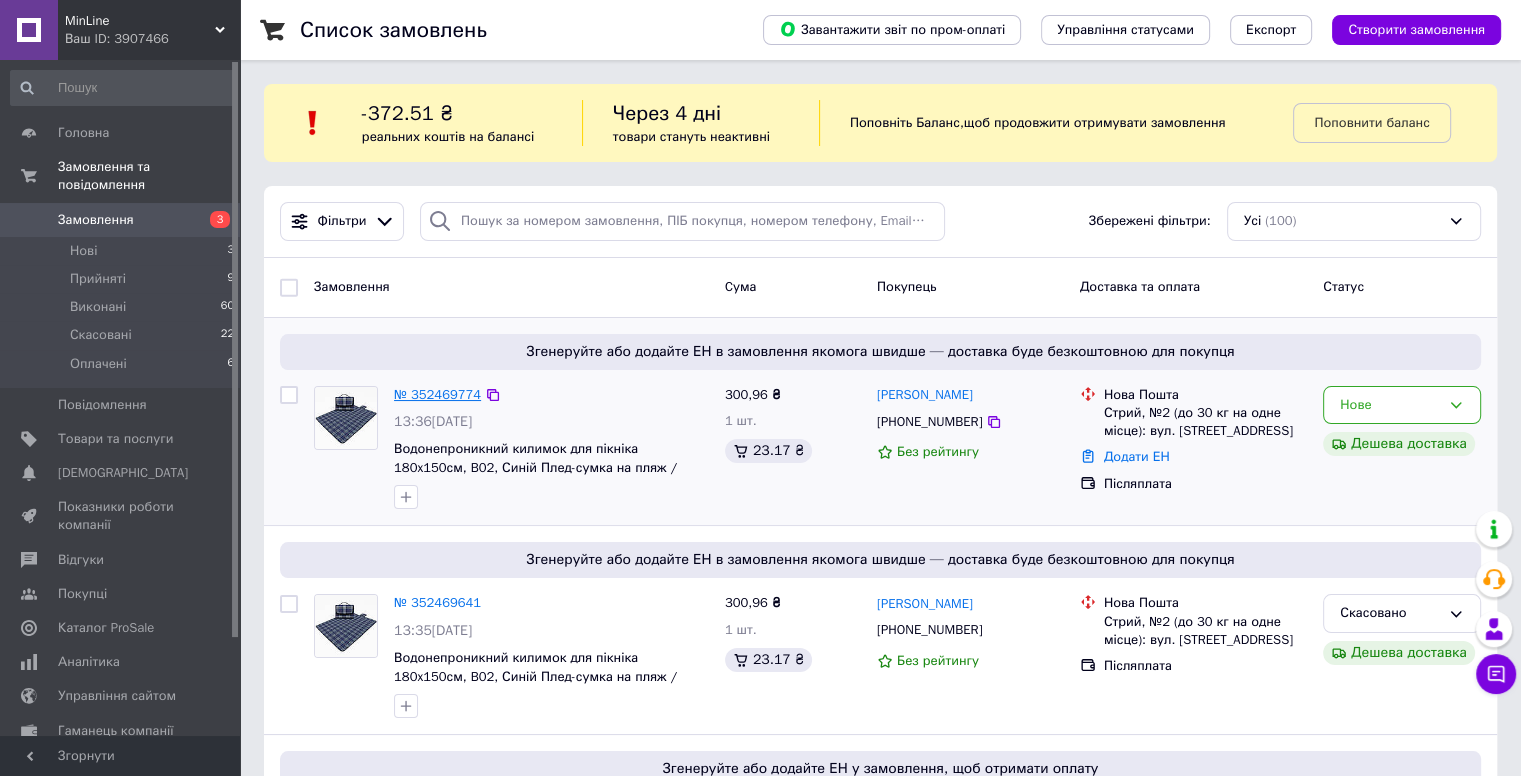 click on "№ 352469774" at bounding box center [437, 394] 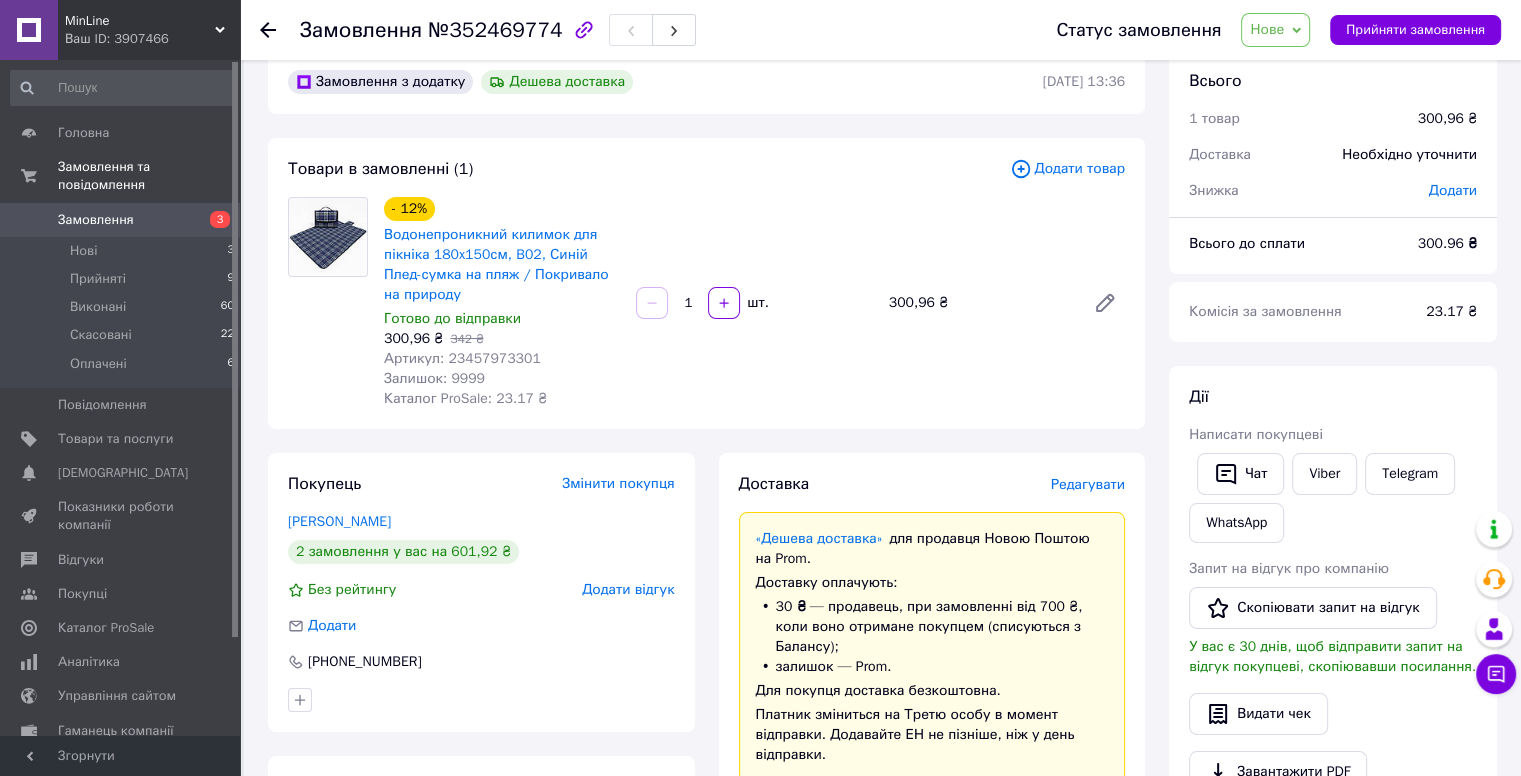 scroll, scrollTop: 0, scrollLeft: 0, axis: both 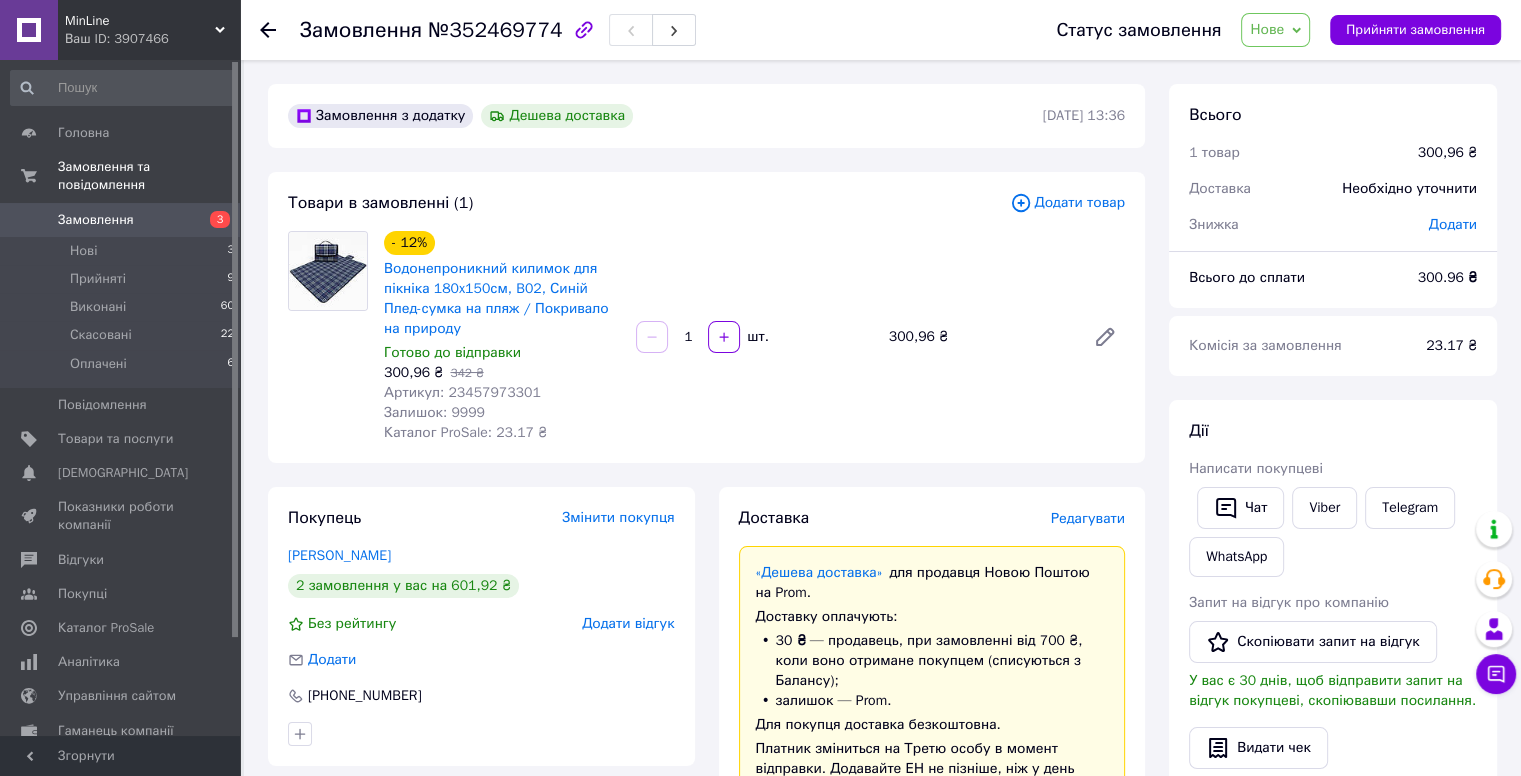 click on "Нове" at bounding box center [1267, 29] 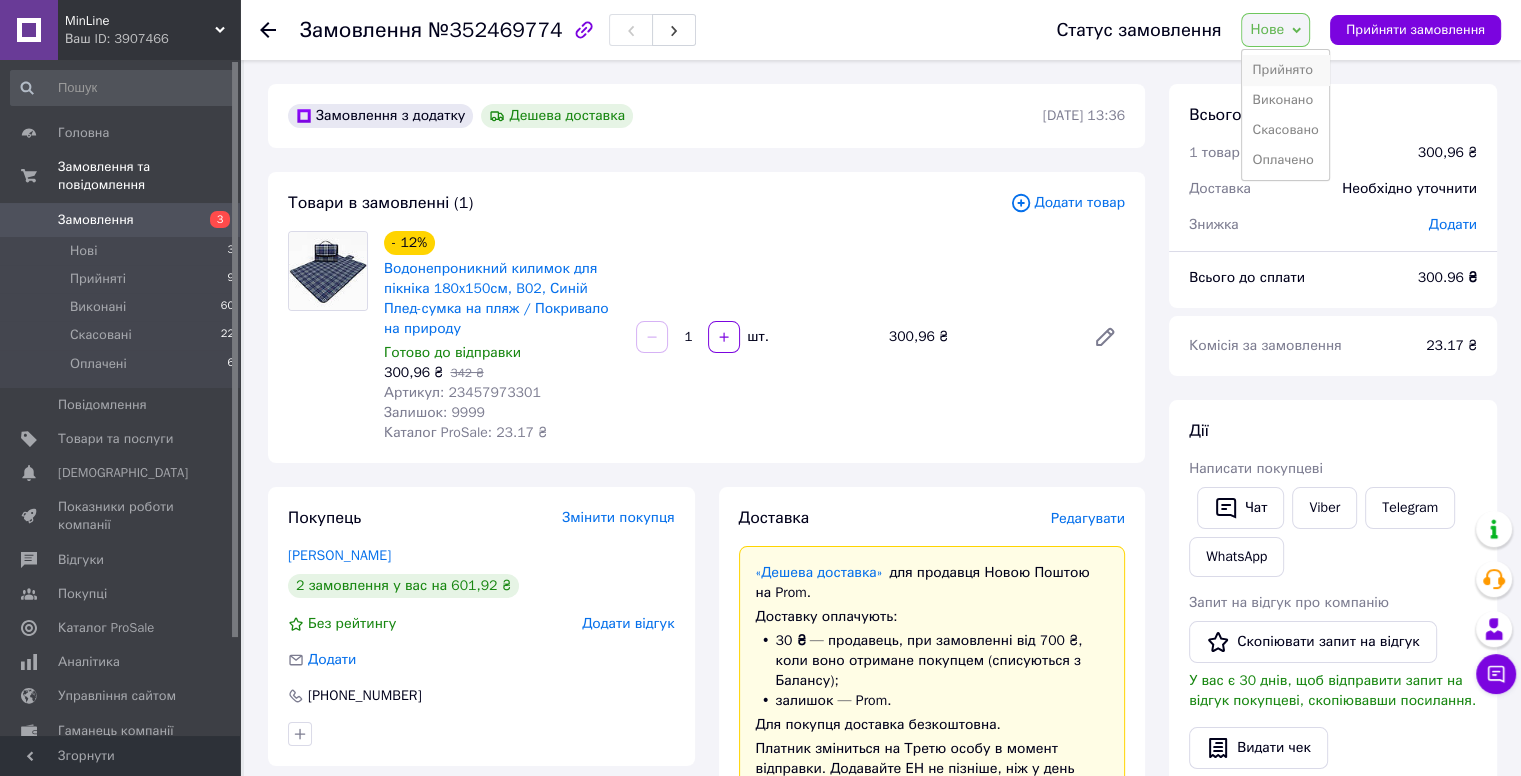 click on "Прийнято" at bounding box center (1285, 70) 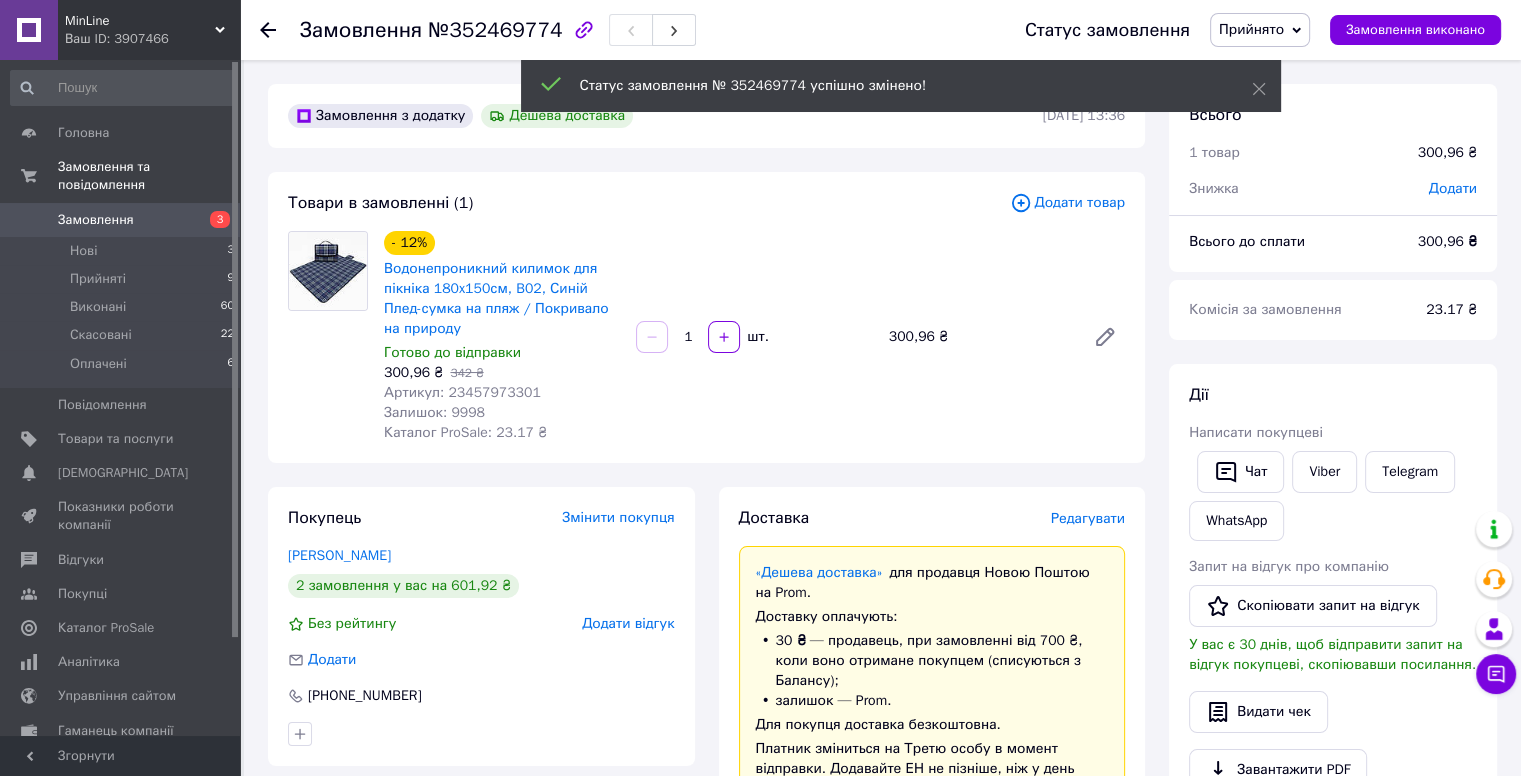 click on "Товари в замовленні (1)" at bounding box center (649, 203) 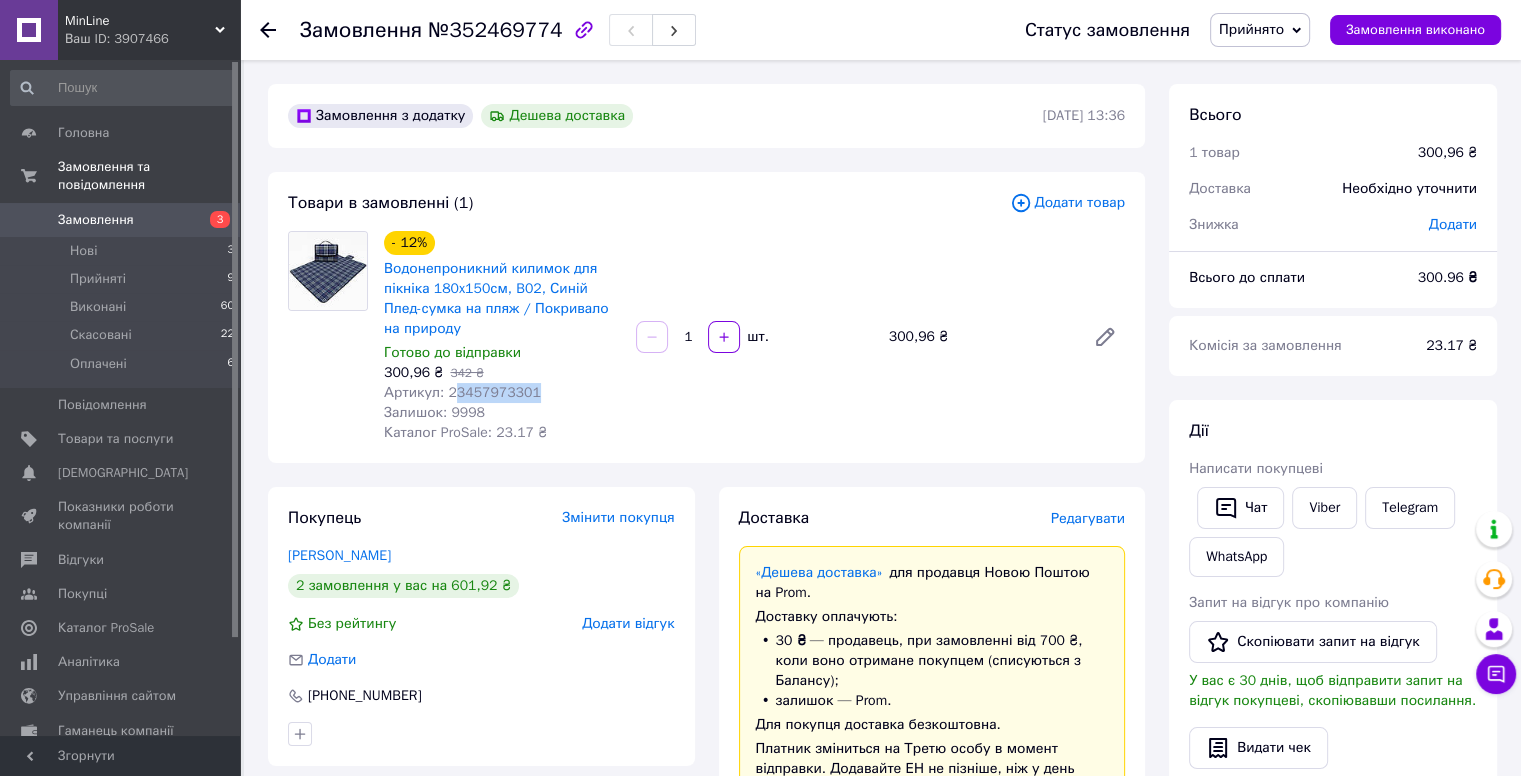 drag, startPoint x: 524, startPoint y: 397, endPoint x: 449, endPoint y: 398, distance: 75.00667 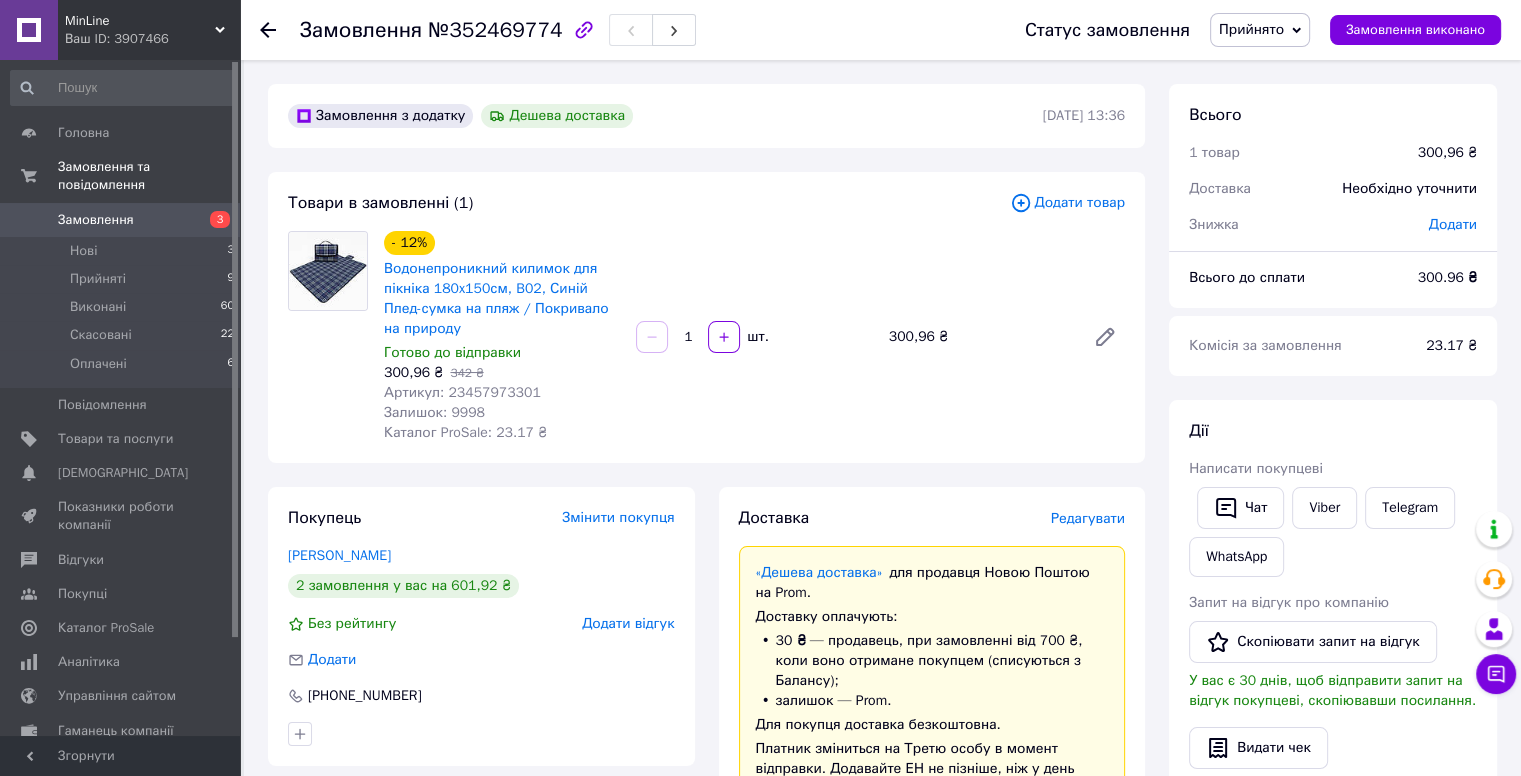click on "300,96 ₴   342 ₴" at bounding box center (502, 373) 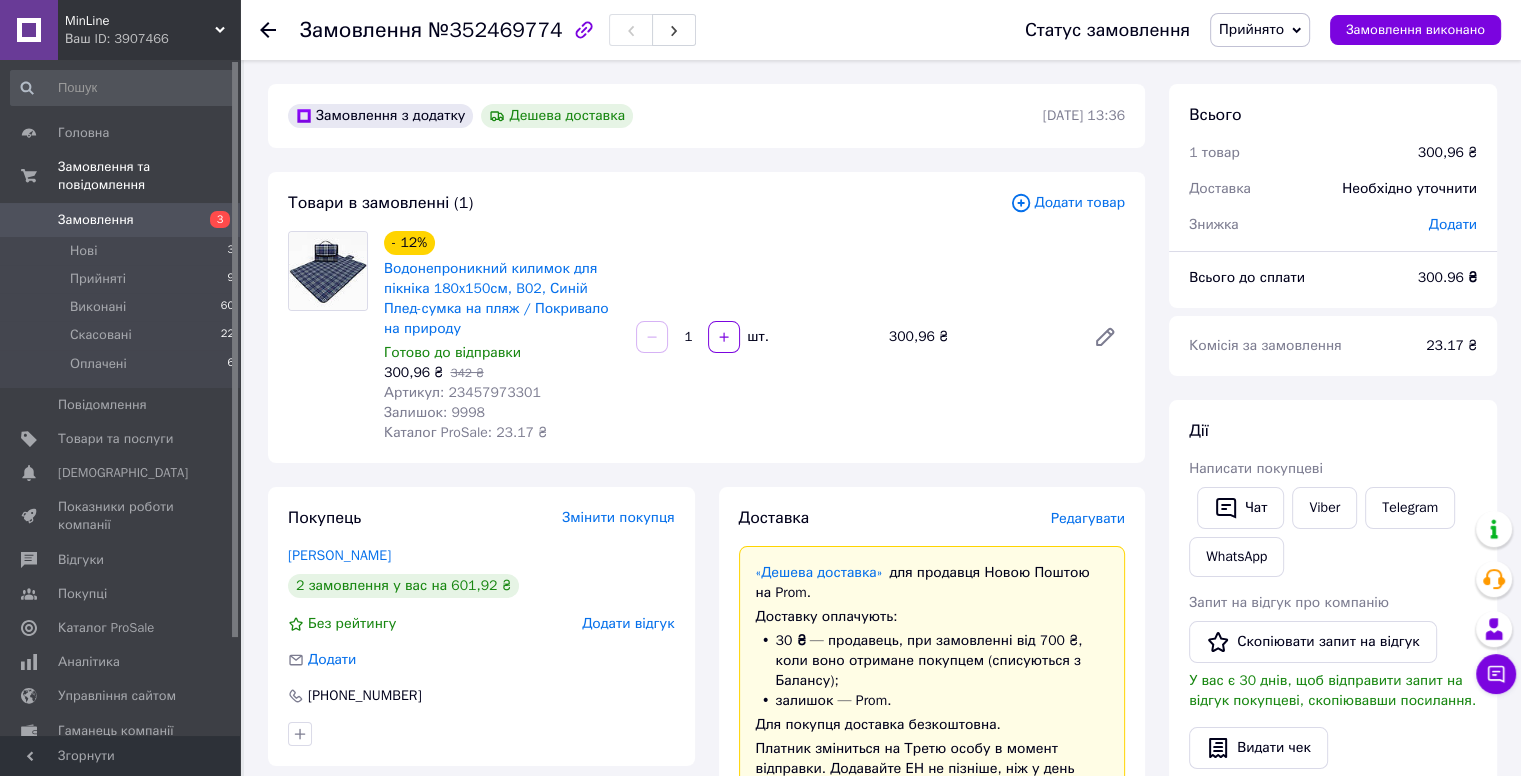 click on "Замовлення 3" at bounding box center (123, 220) 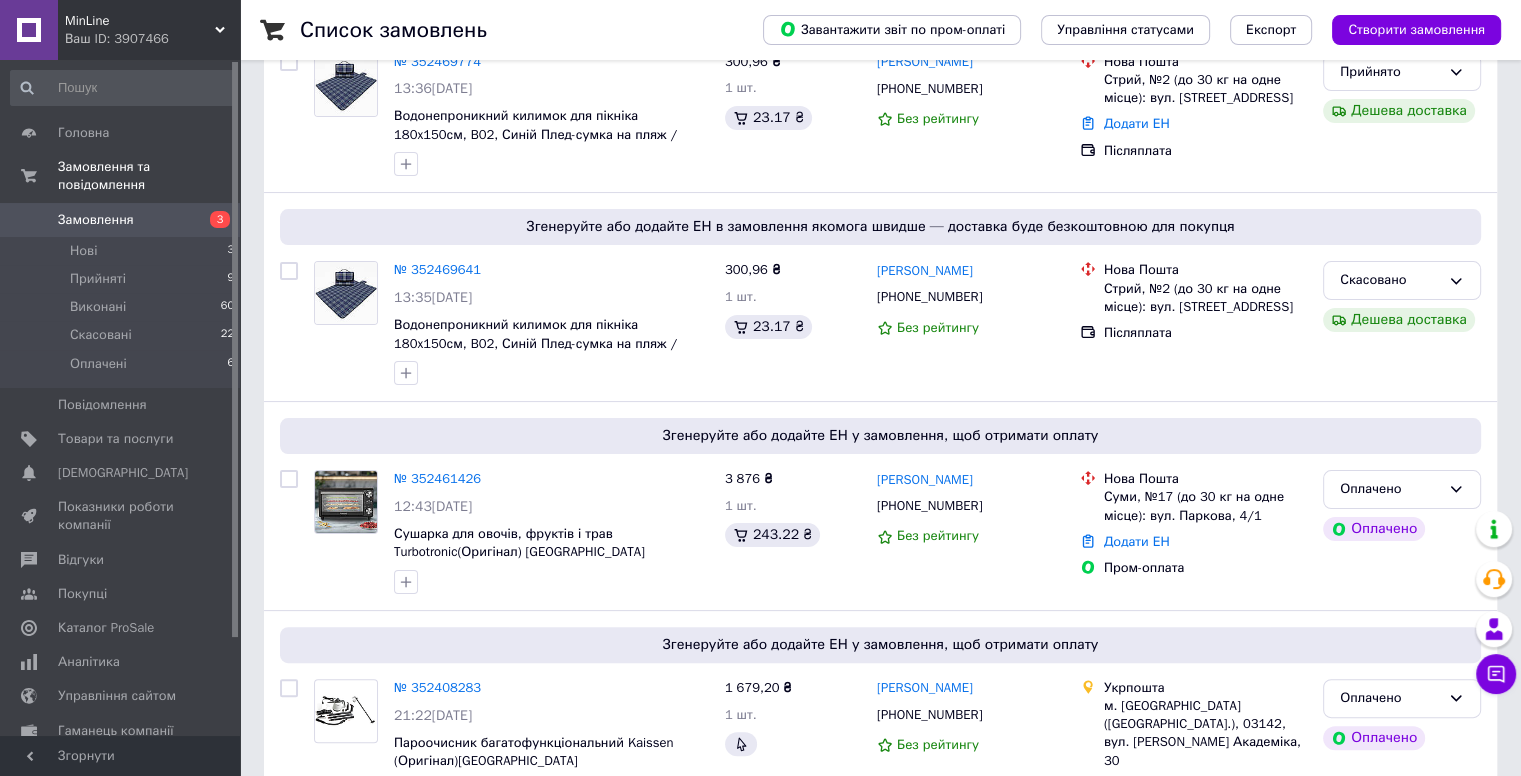 scroll, scrollTop: 0, scrollLeft: 0, axis: both 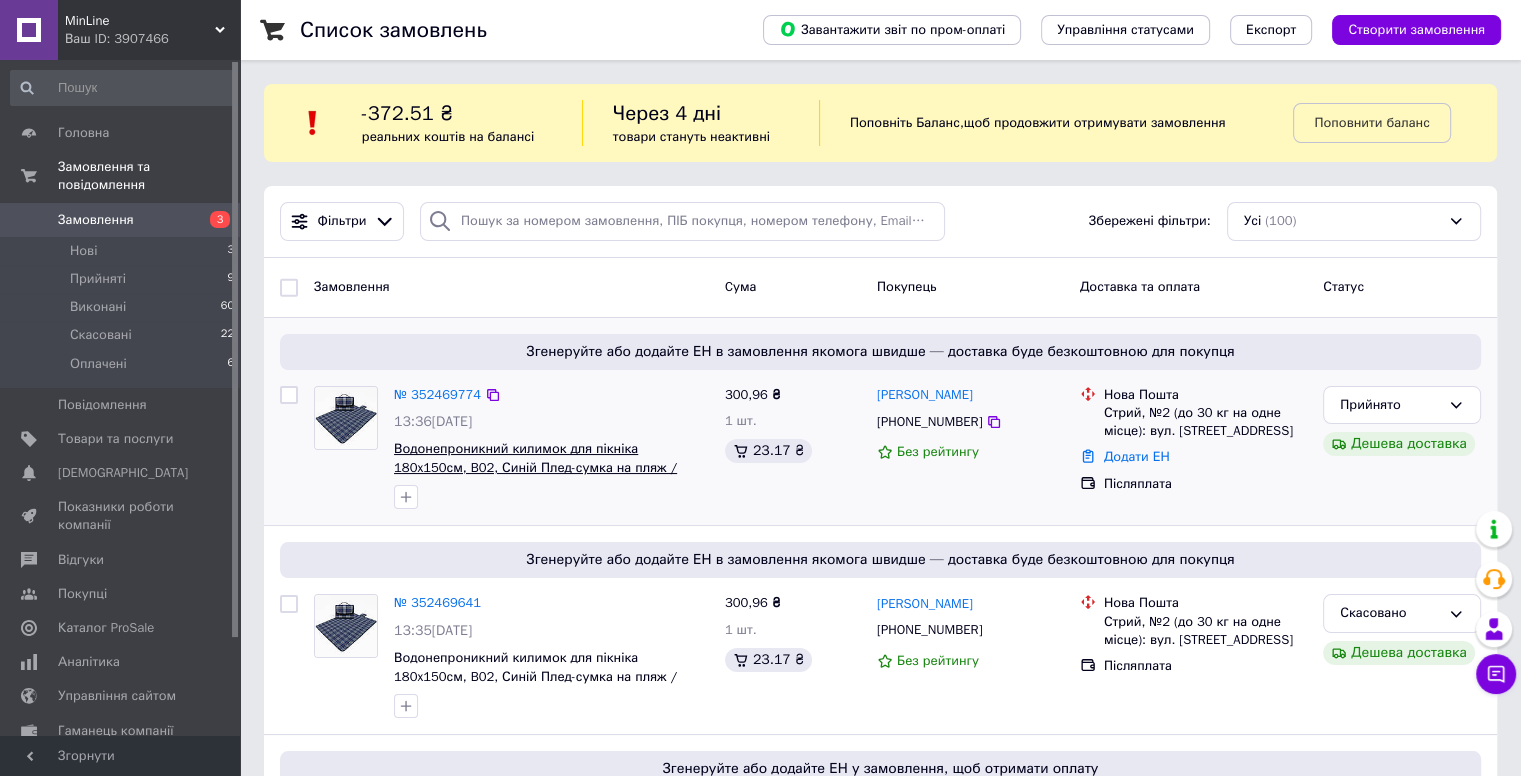click on "Водонепроникний килимок для пікніка 180x150см, B02, Синій Плед-сумка на пляж / Покривало на природу" at bounding box center [535, 467] 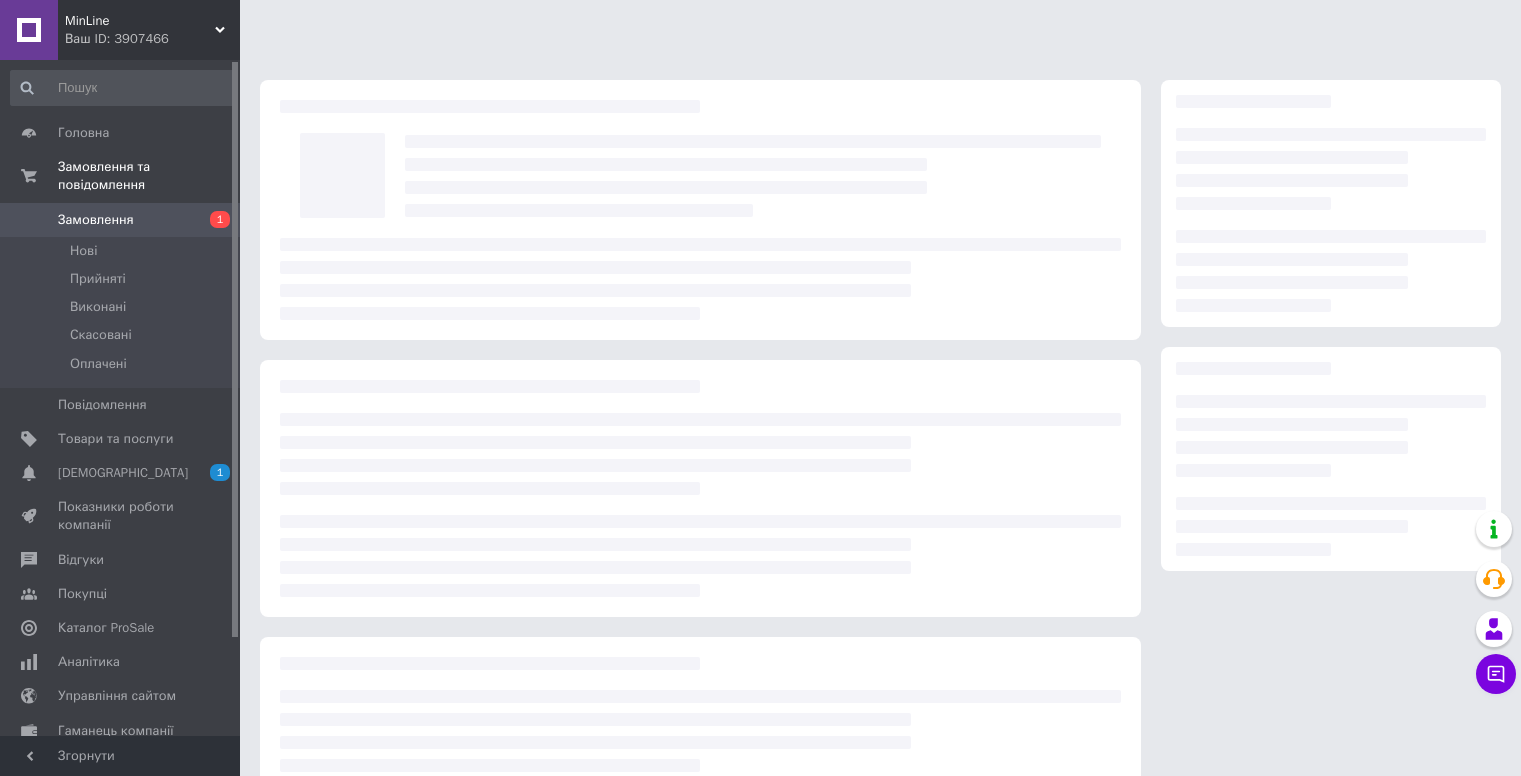 scroll, scrollTop: 0, scrollLeft: 0, axis: both 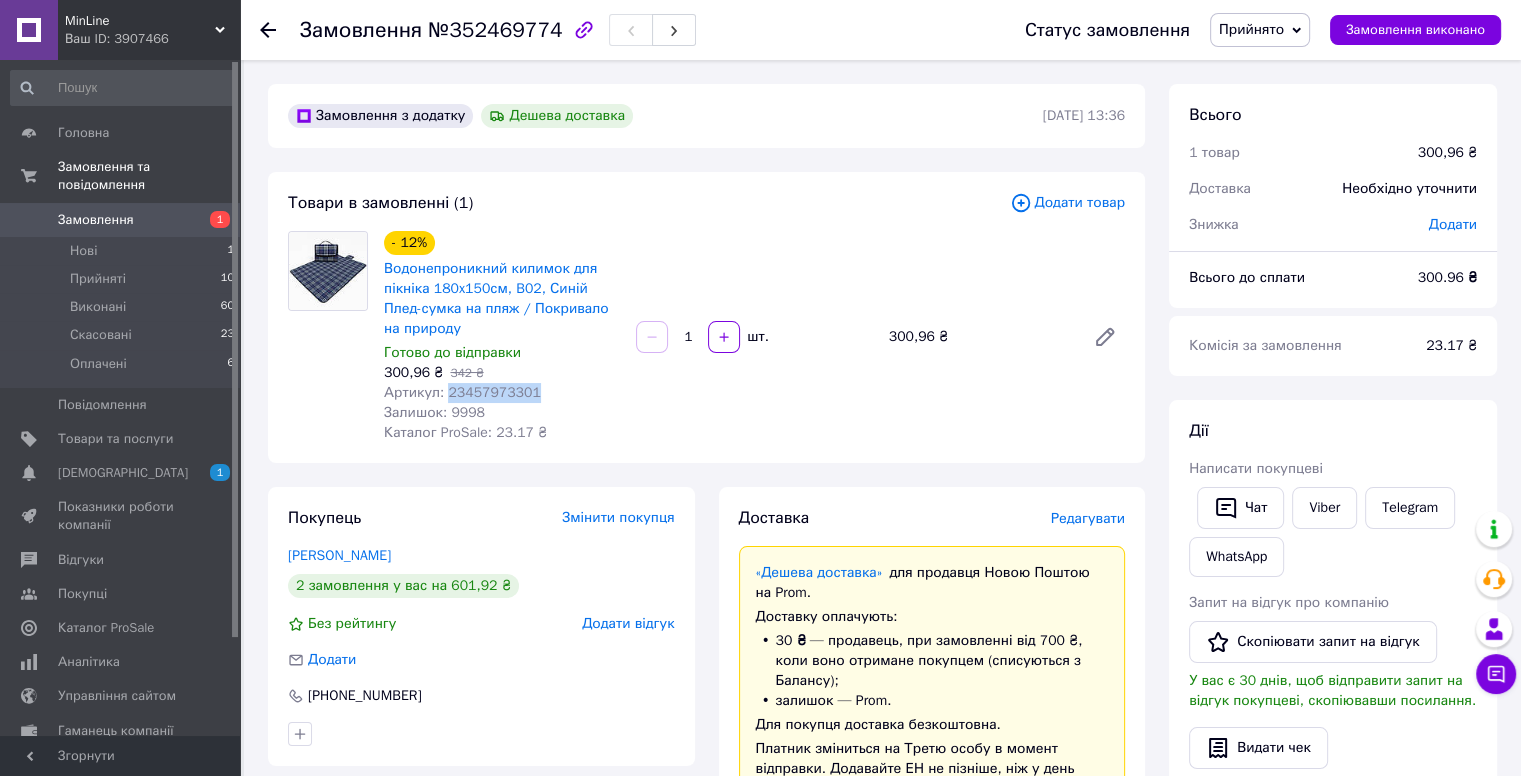 drag, startPoint x: 528, startPoint y: 391, endPoint x: 444, endPoint y: 395, distance: 84.095184 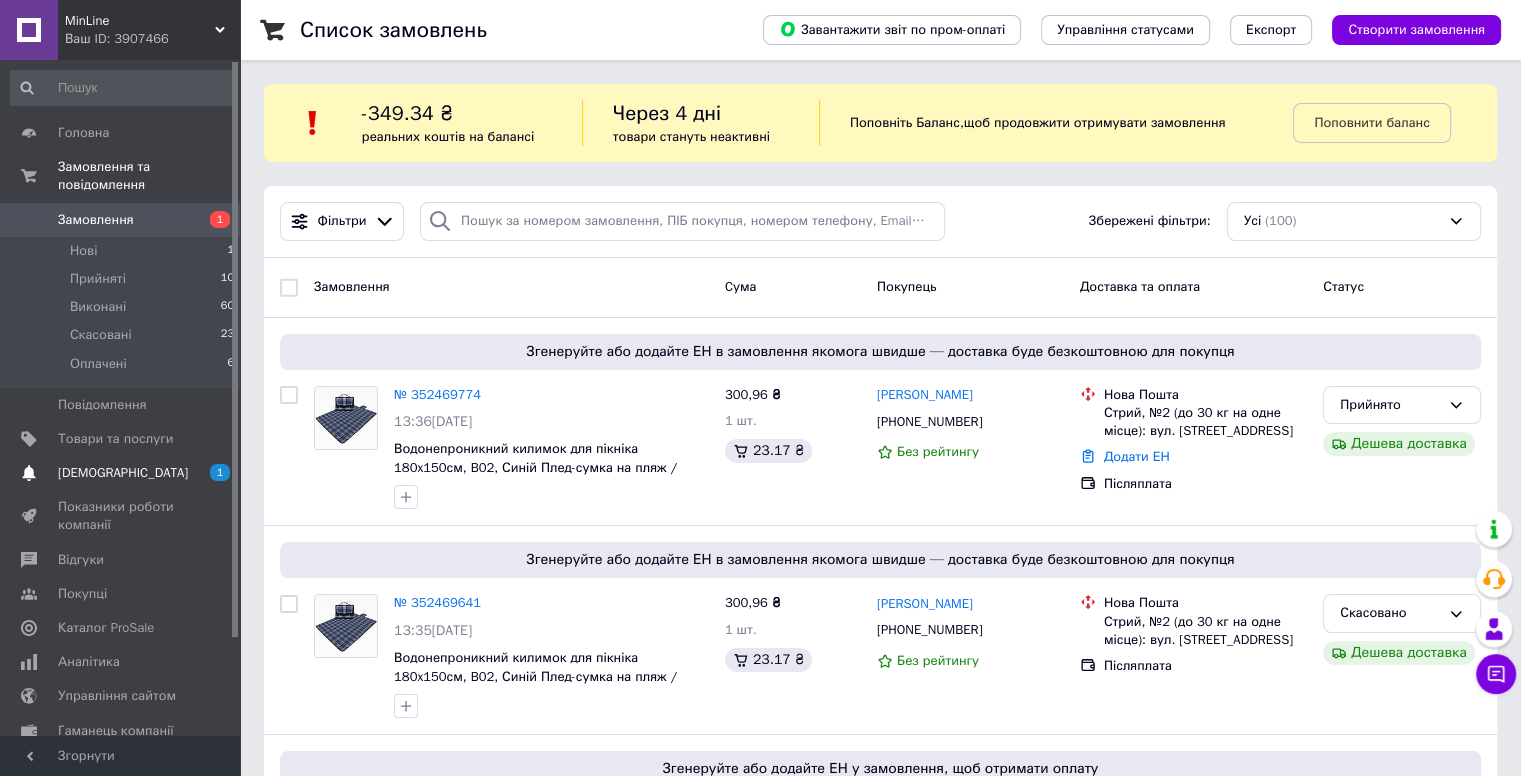 click on "[DEMOGRAPHIC_DATA]" at bounding box center (121, 473) 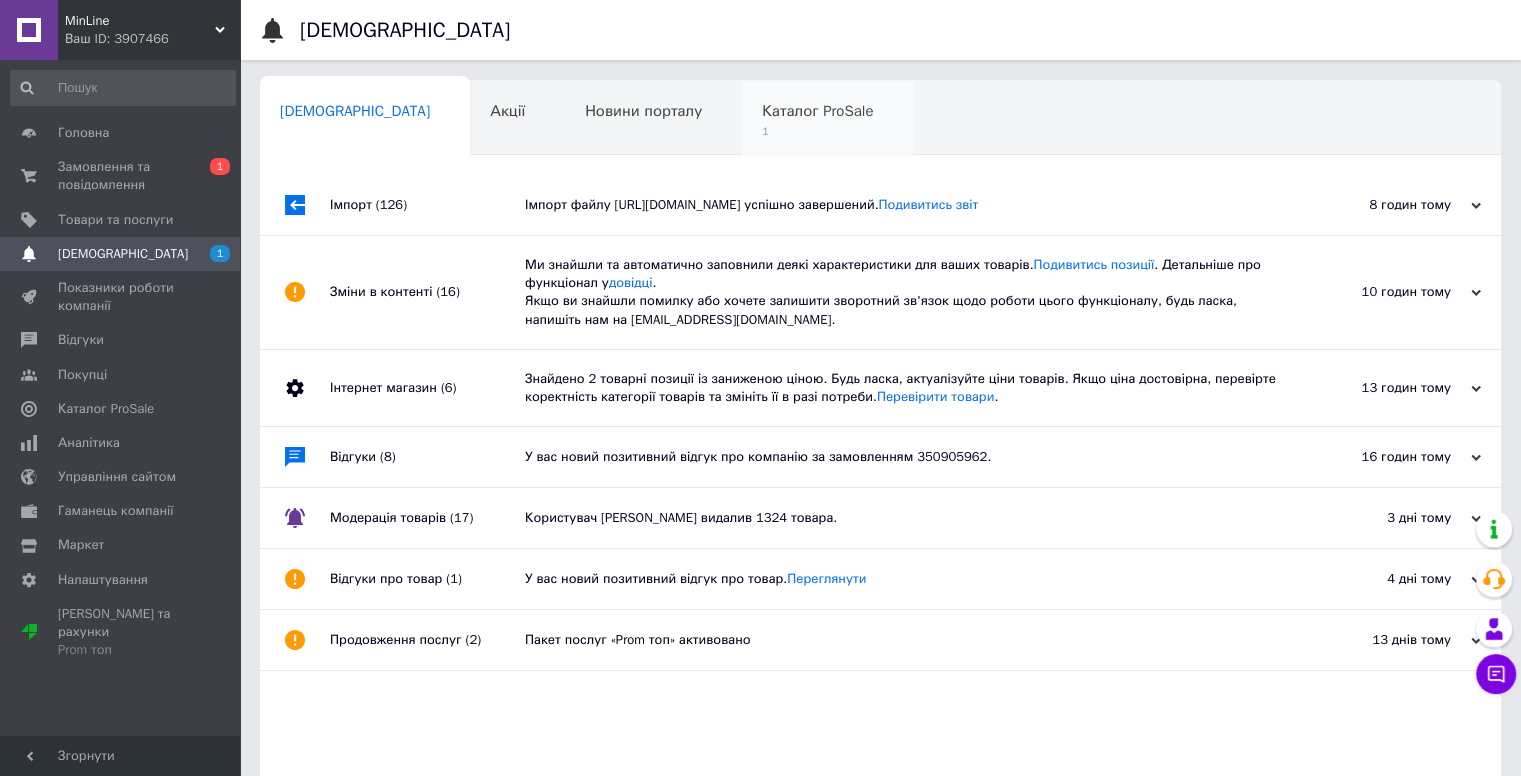 click on "Каталог ProSale" at bounding box center (817, 111) 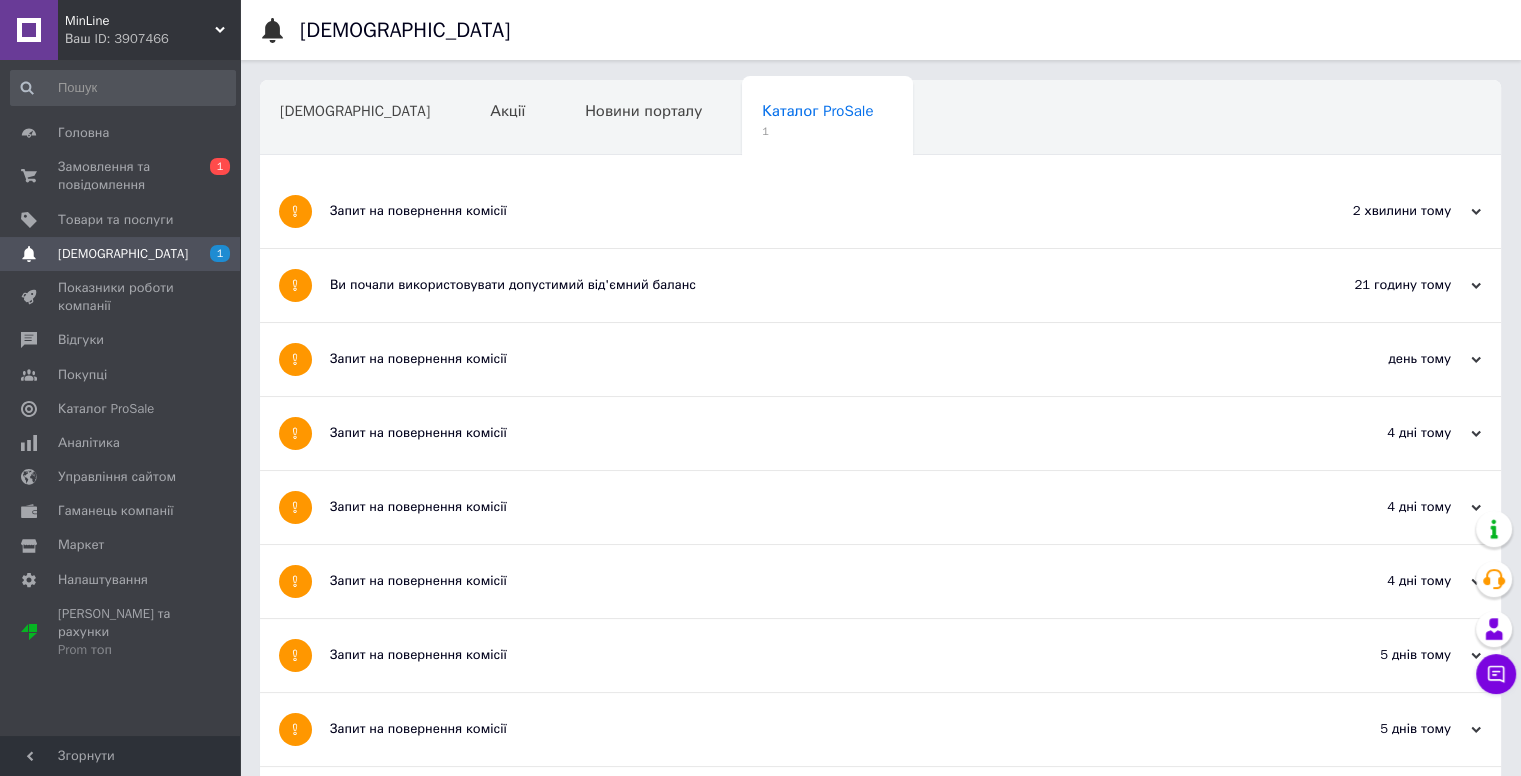 click on "Запит на повернення комісії" at bounding box center [805, 211] 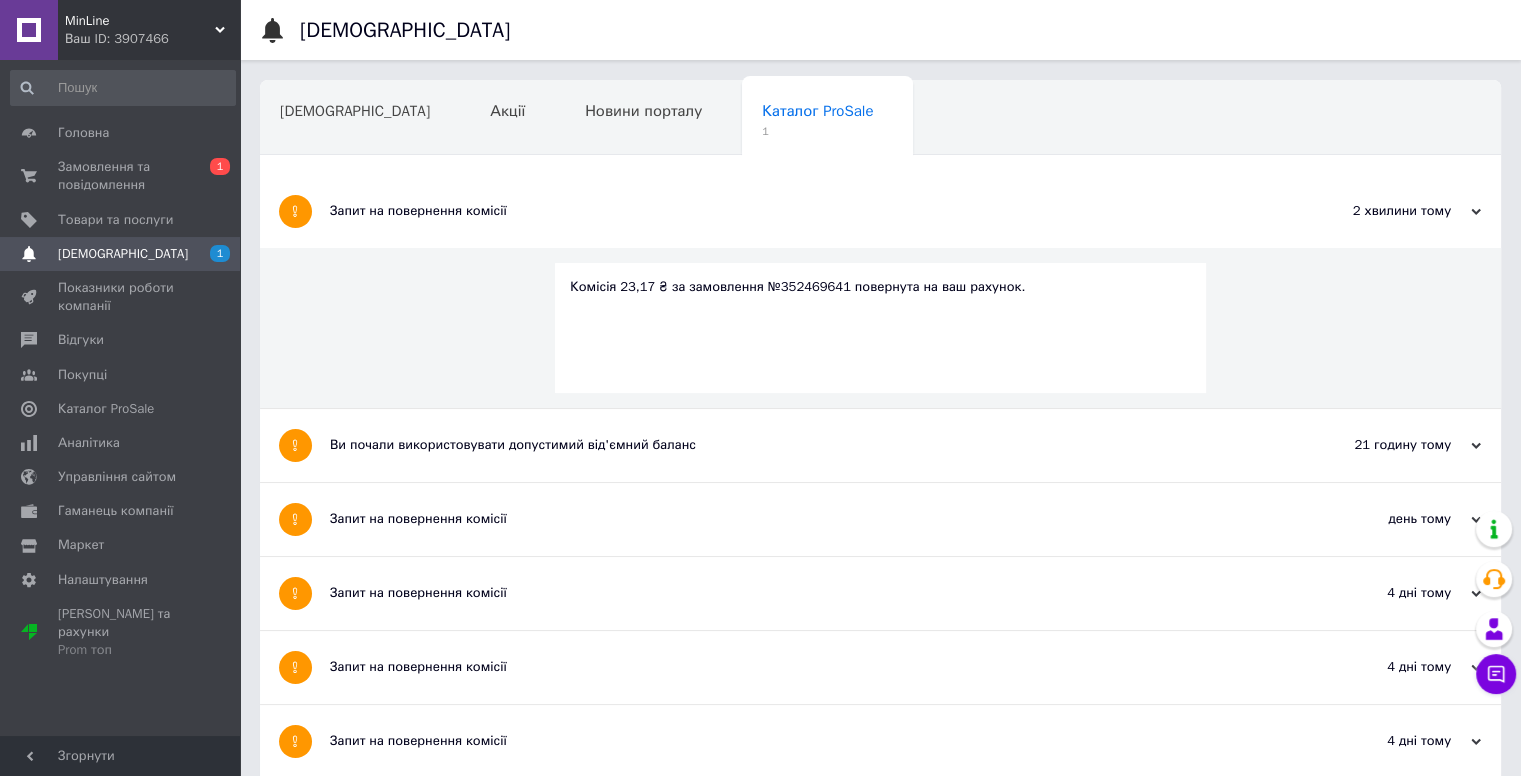 click on "Запит на повернення комісії" at bounding box center [805, 211] 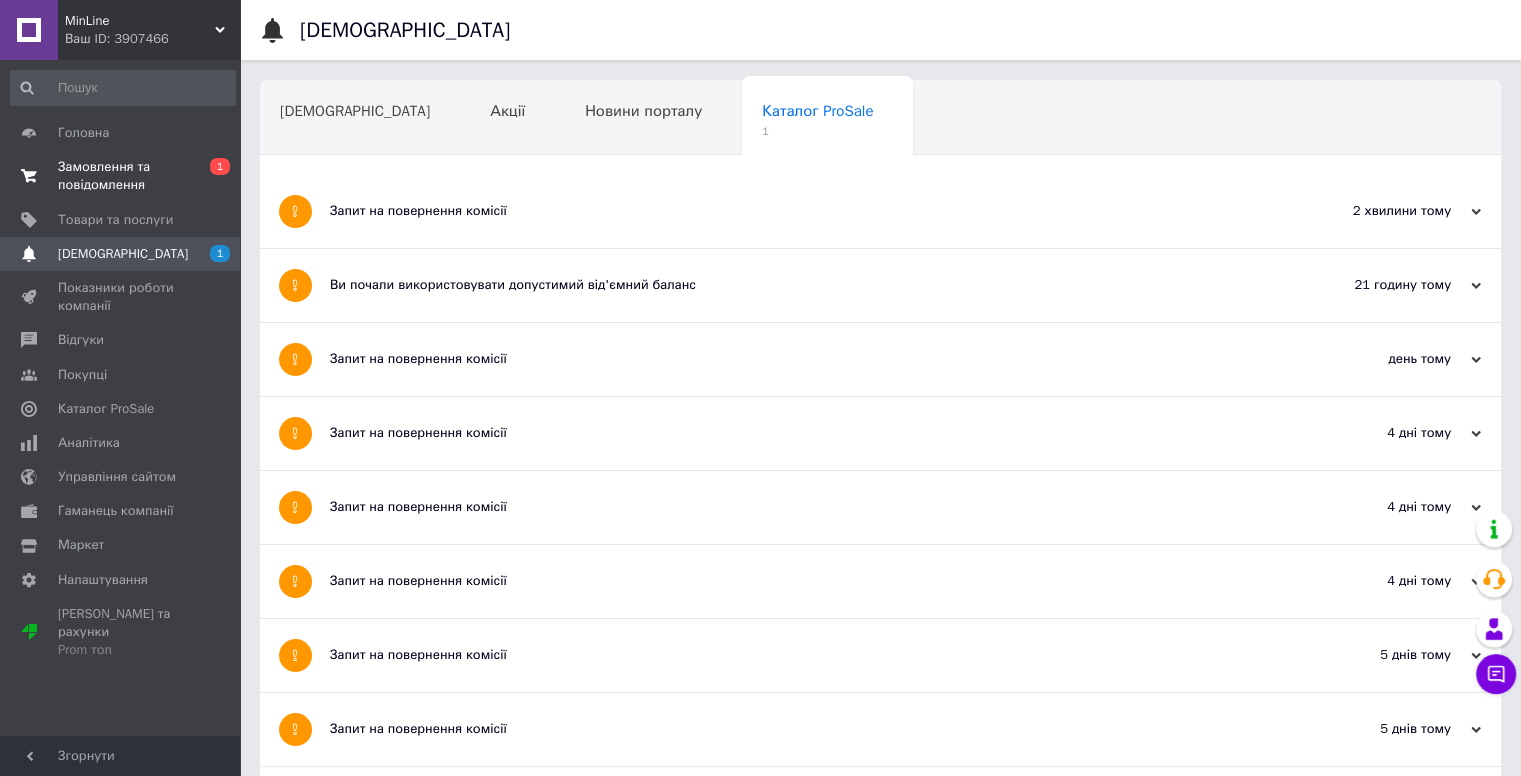 click on "Замовлення та повідомлення" at bounding box center (121, 176) 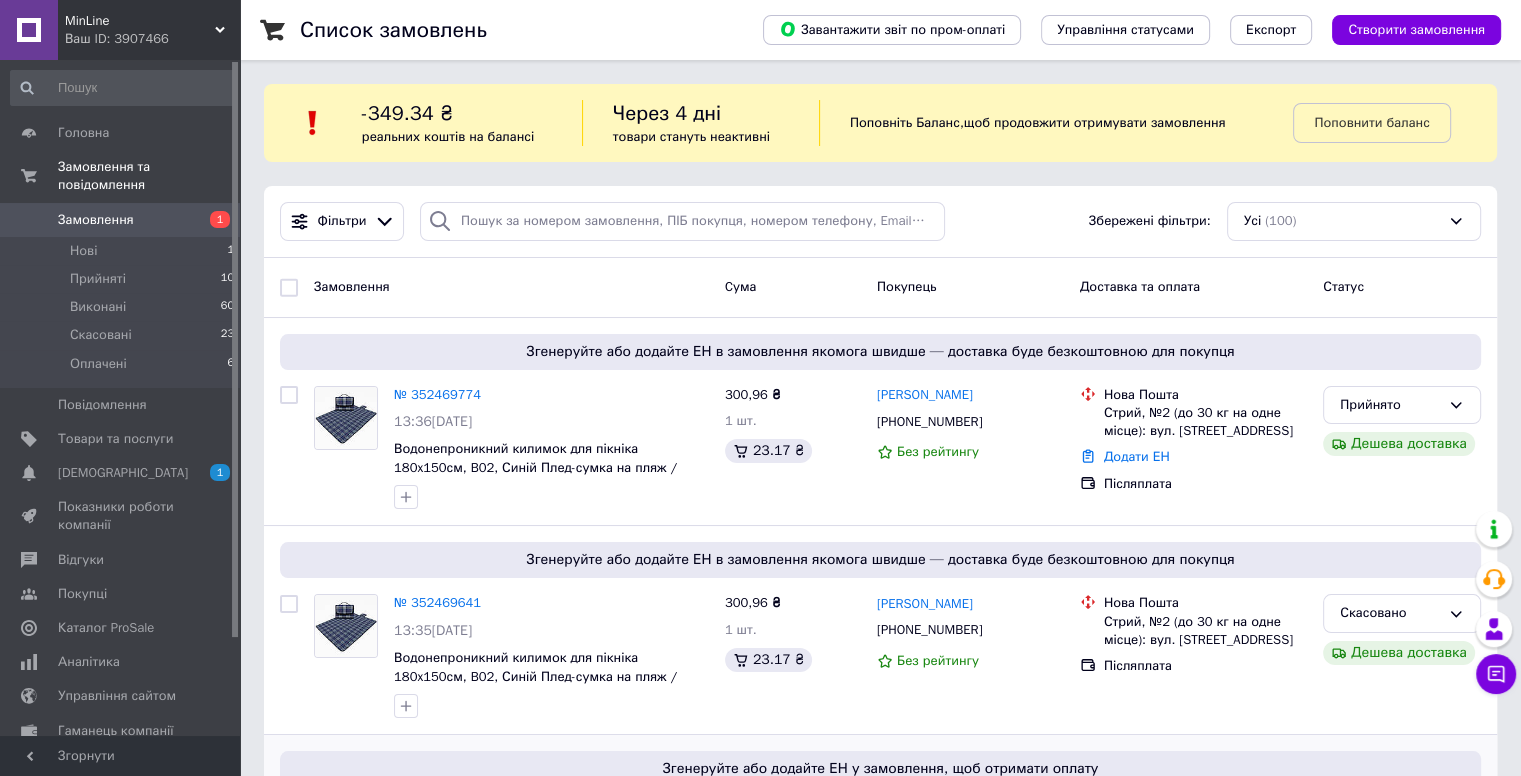 scroll, scrollTop: 333, scrollLeft: 0, axis: vertical 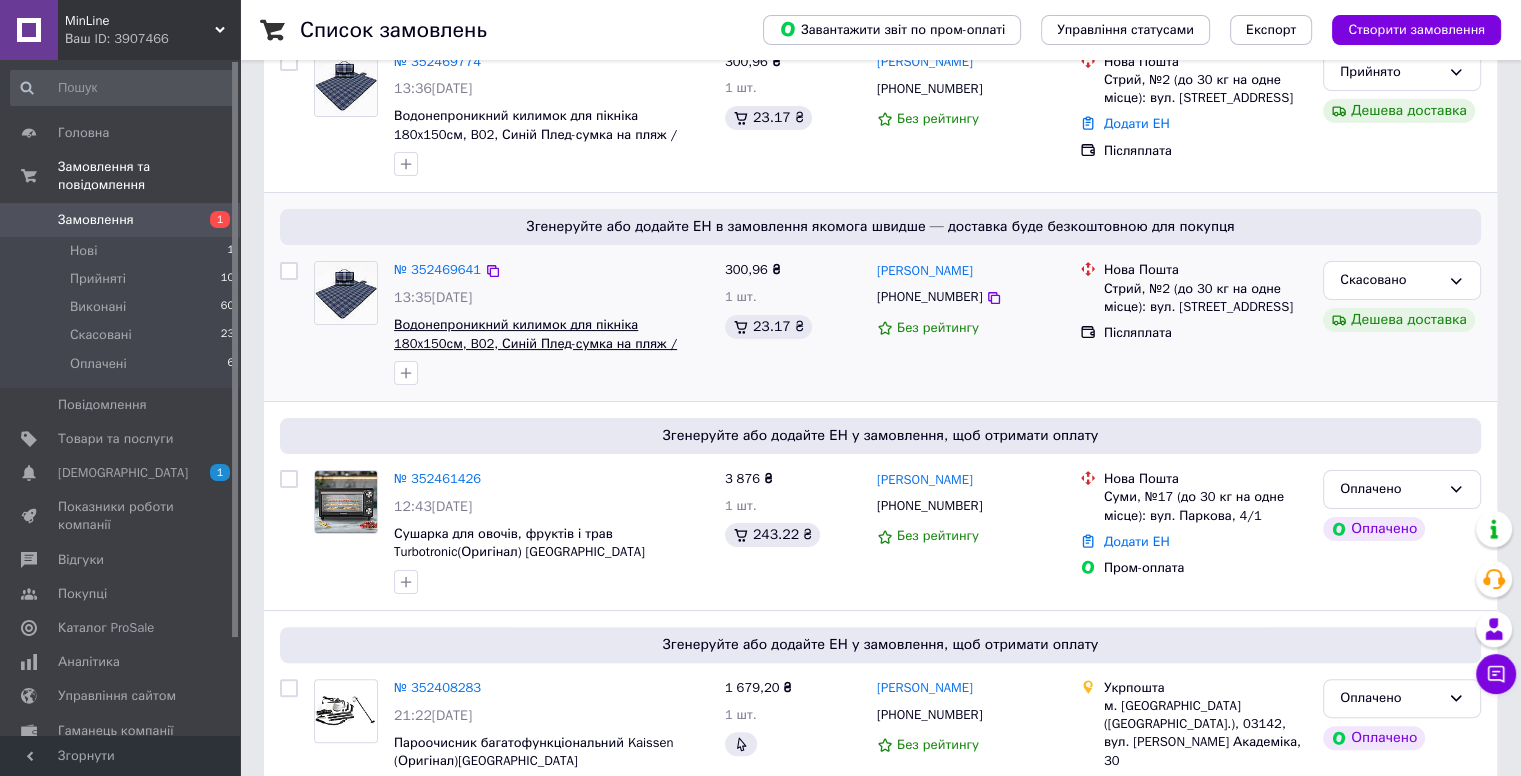 click on "Водонепроникний килимок для пікніка 180x150см, B02, Синій Плед-сумка на пляж / Покривало на природу" at bounding box center [535, 343] 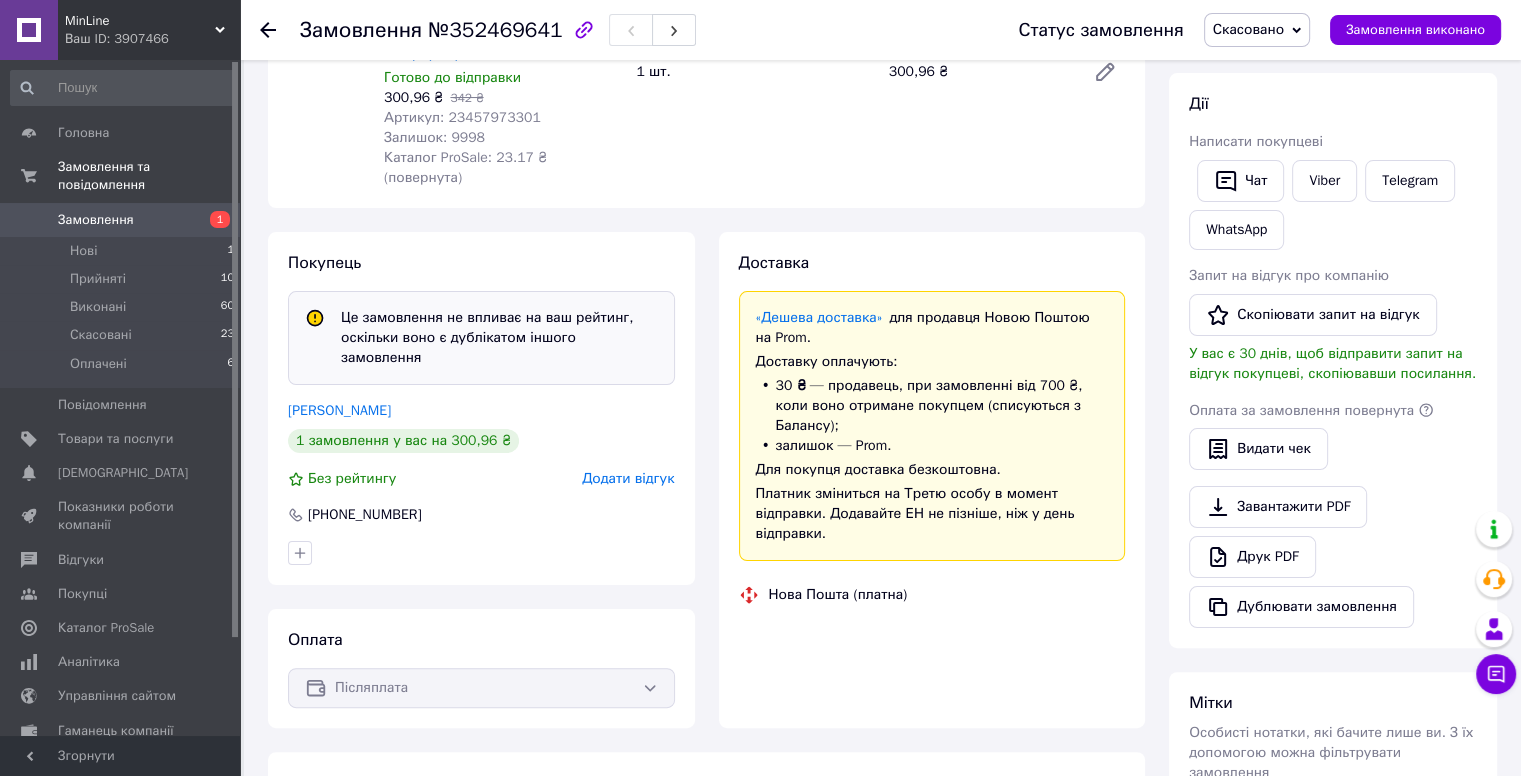 scroll, scrollTop: 333, scrollLeft: 0, axis: vertical 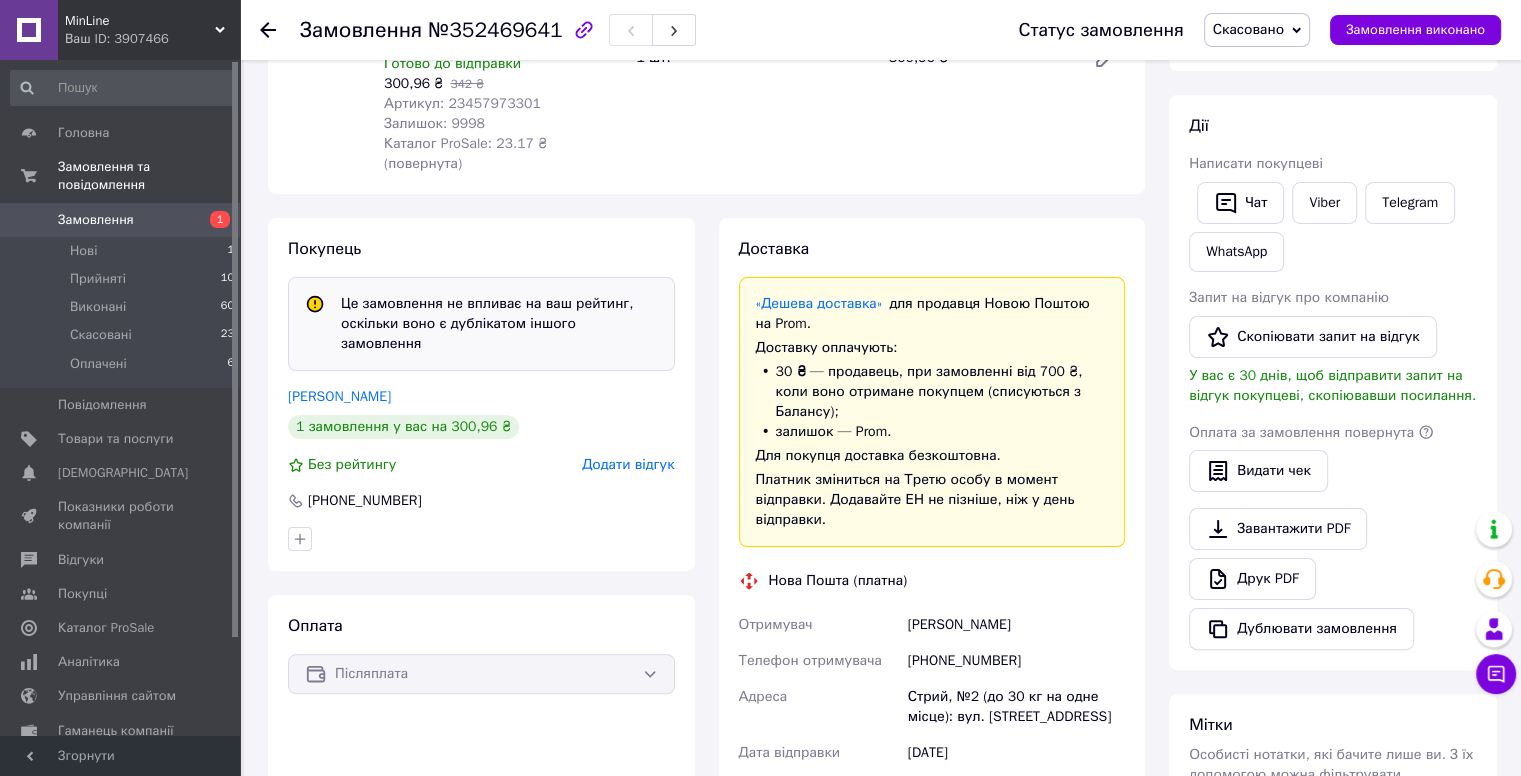 click on "Замовлення" at bounding box center [96, 220] 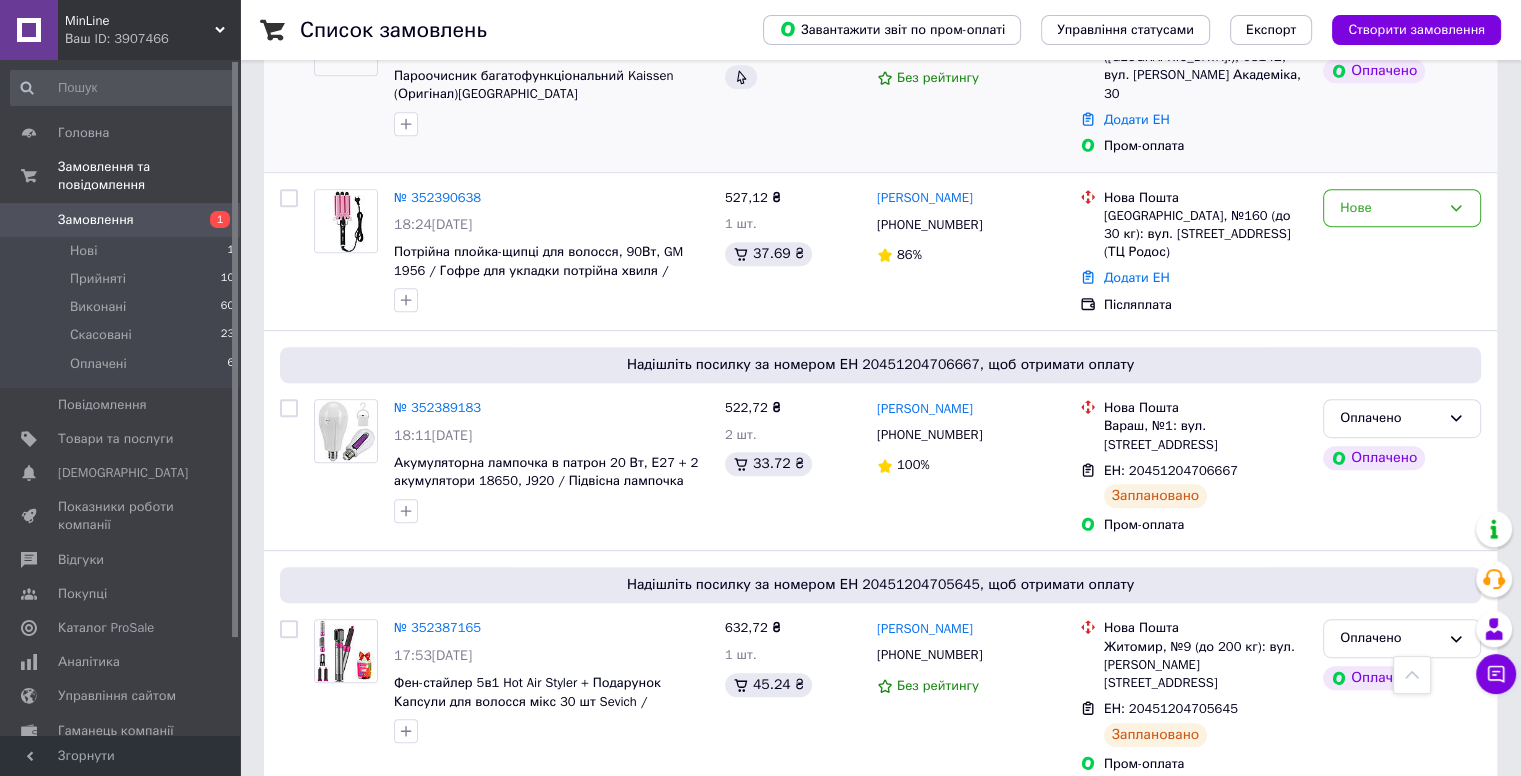 scroll, scrollTop: 666, scrollLeft: 0, axis: vertical 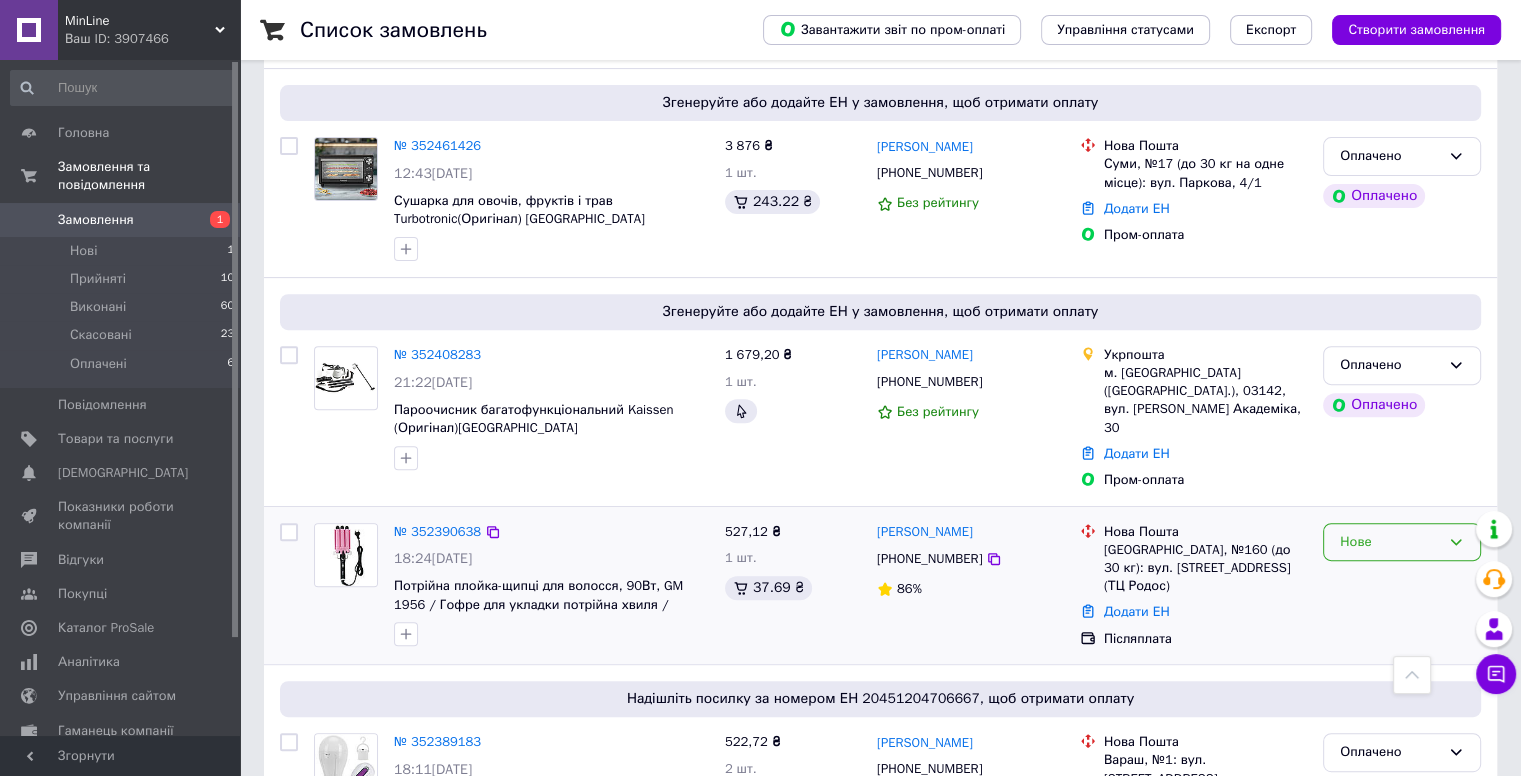 click on "Нове" at bounding box center (1390, 542) 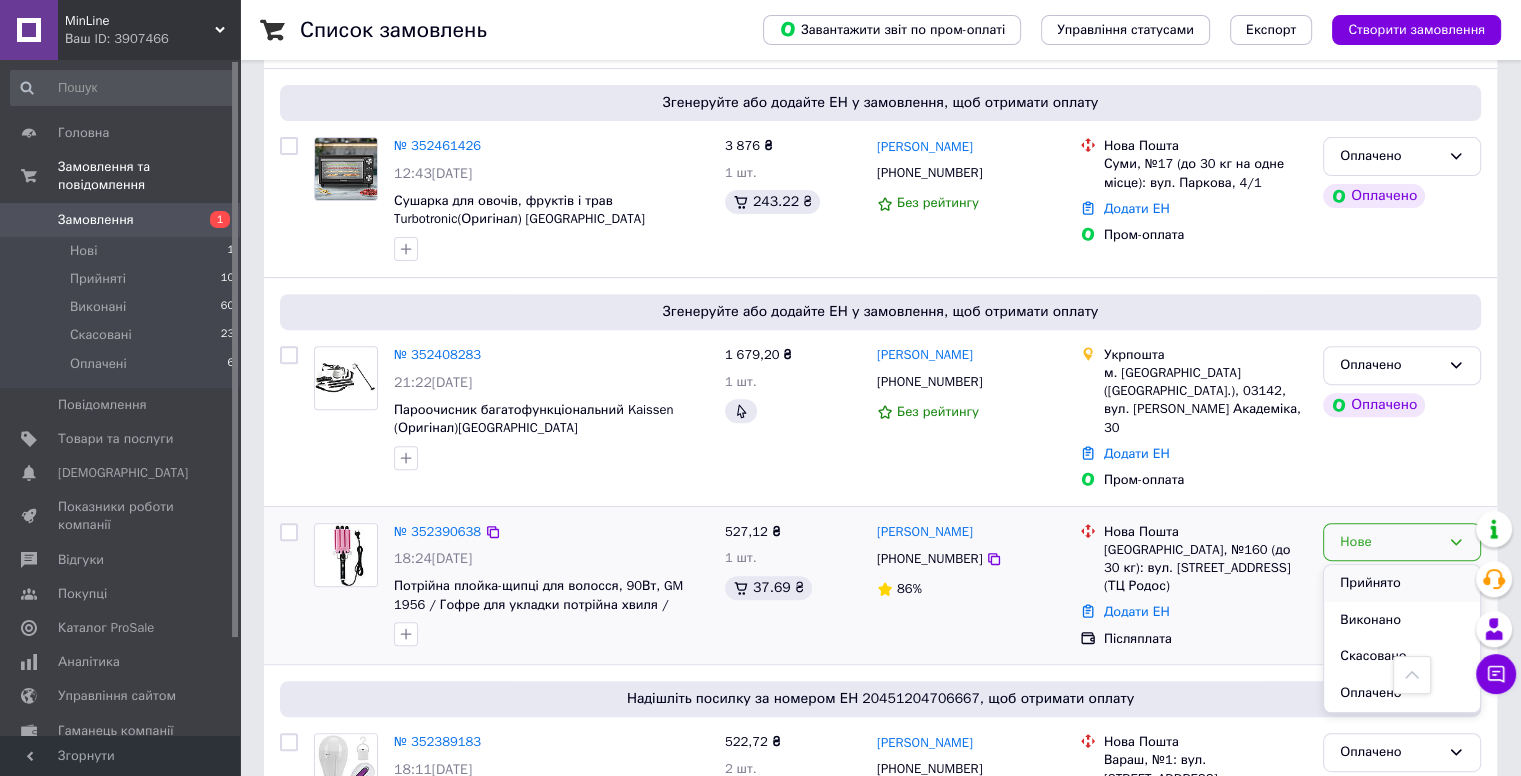 click on "Прийнято" at bounding box center (1402, 583) 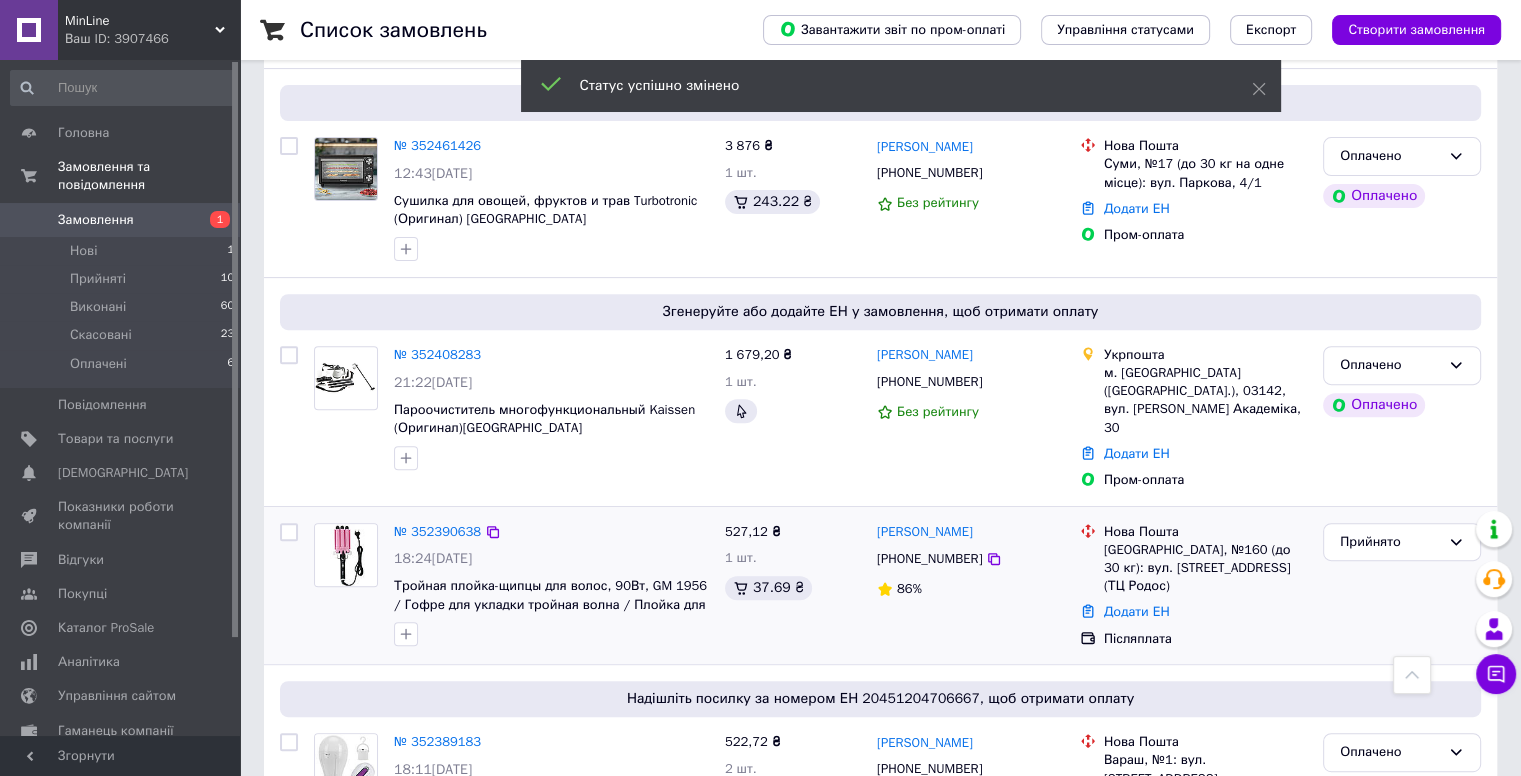 scroll, scrollTop: 1000, scrollLeft: 0, axis: vertical 